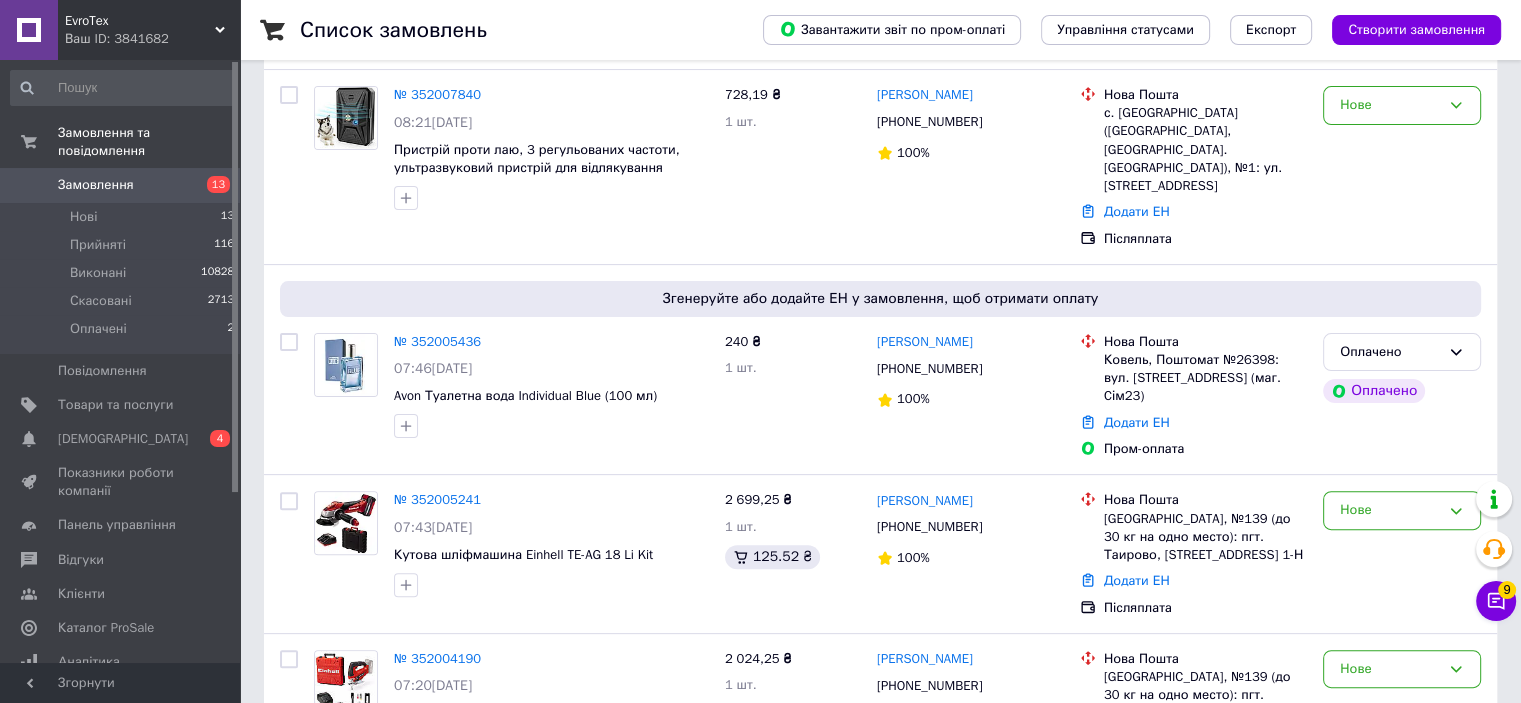 scroll, scrollTop: 500, scrollLeft: 0, axis: vertical 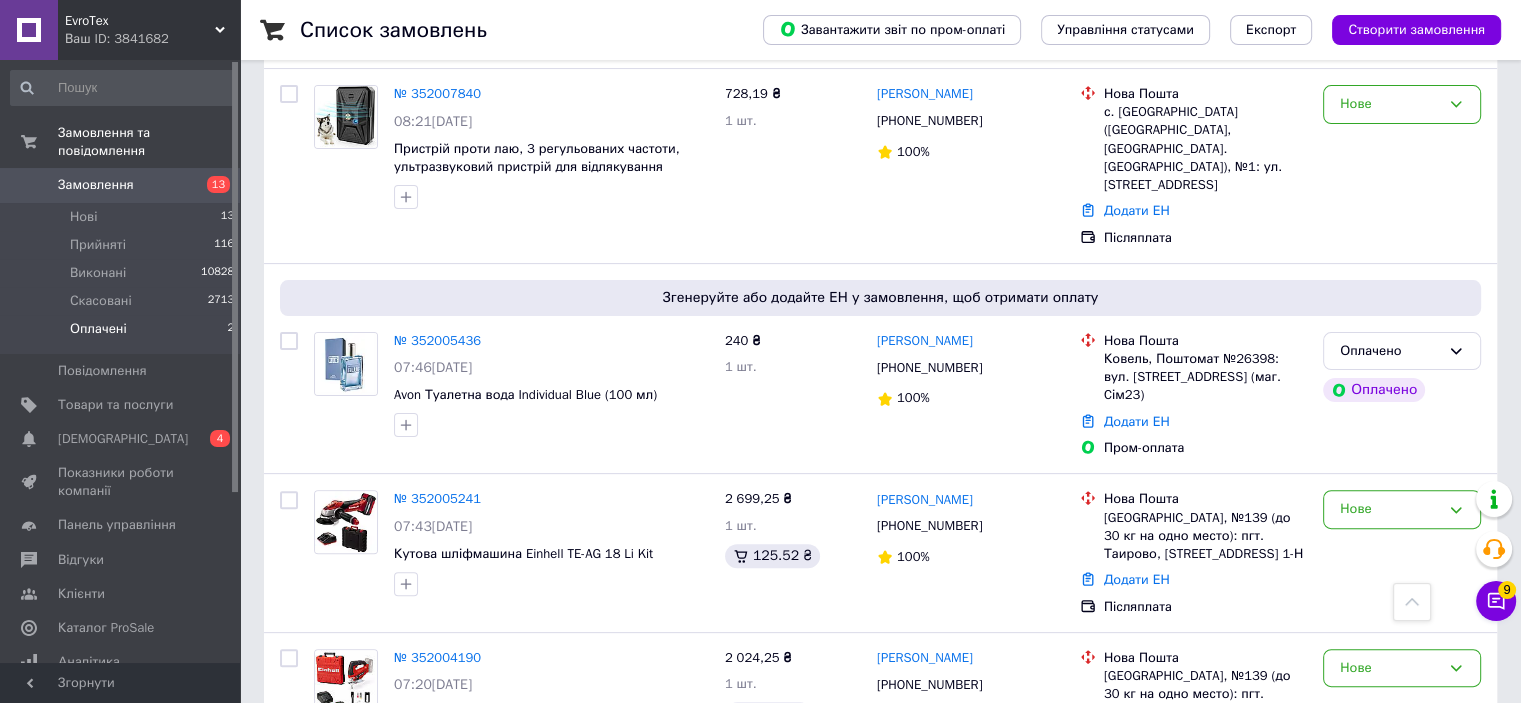 click on "Оплачені" at bounding box center (98, 329) 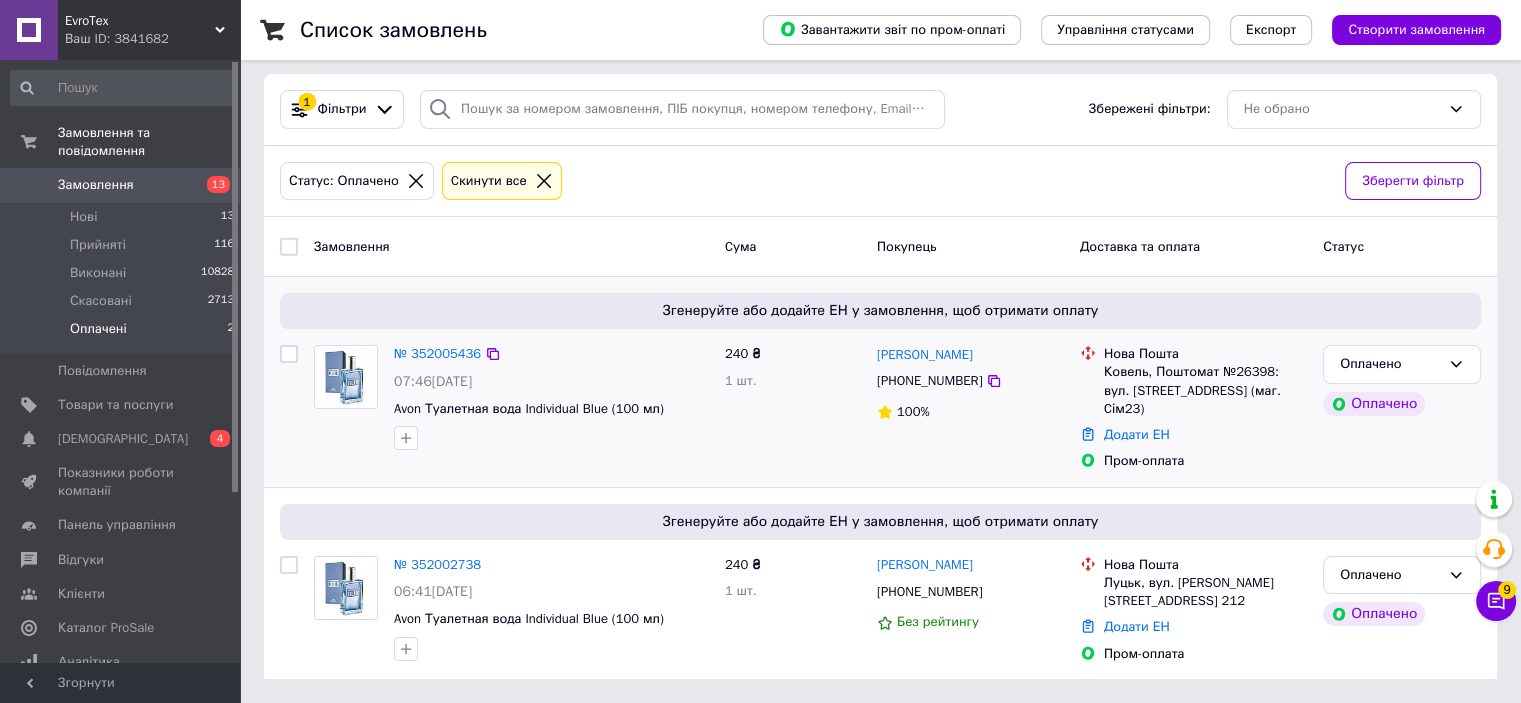 scroll, scrollTop: 0, scrollLeft: 0, axis: both 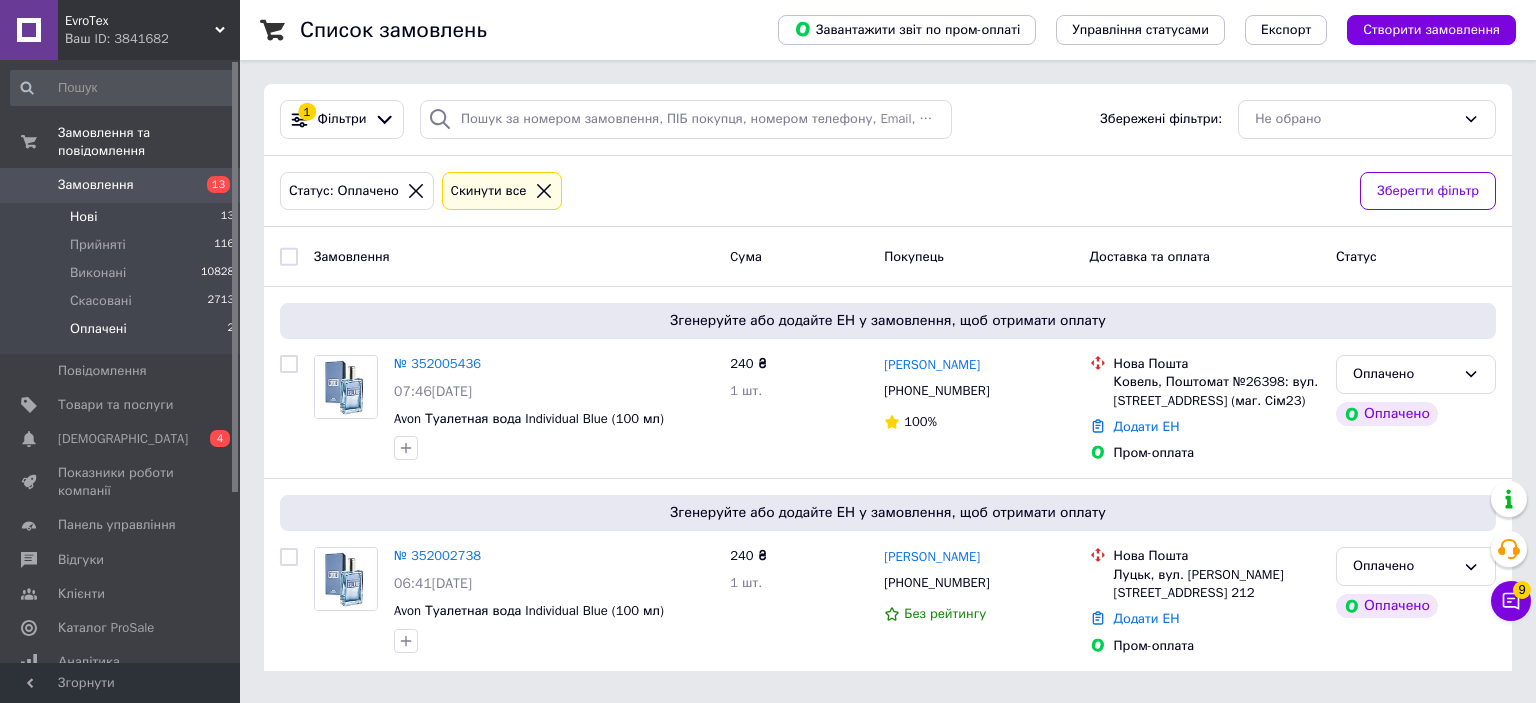 click on "Нові 13" at bounding box center (123, 217) 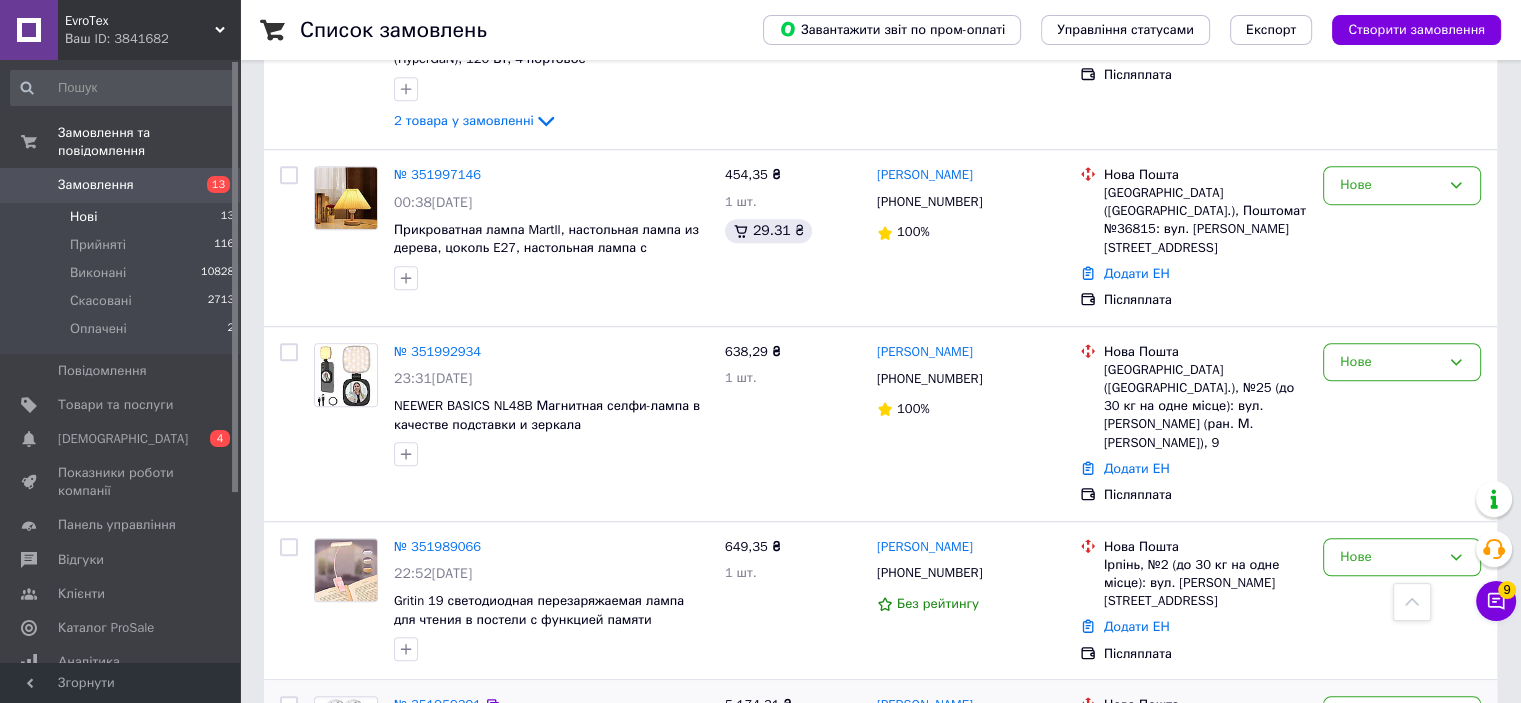 scroll, scrollTop: 1322, scrollLeft: 0, axis: vertical 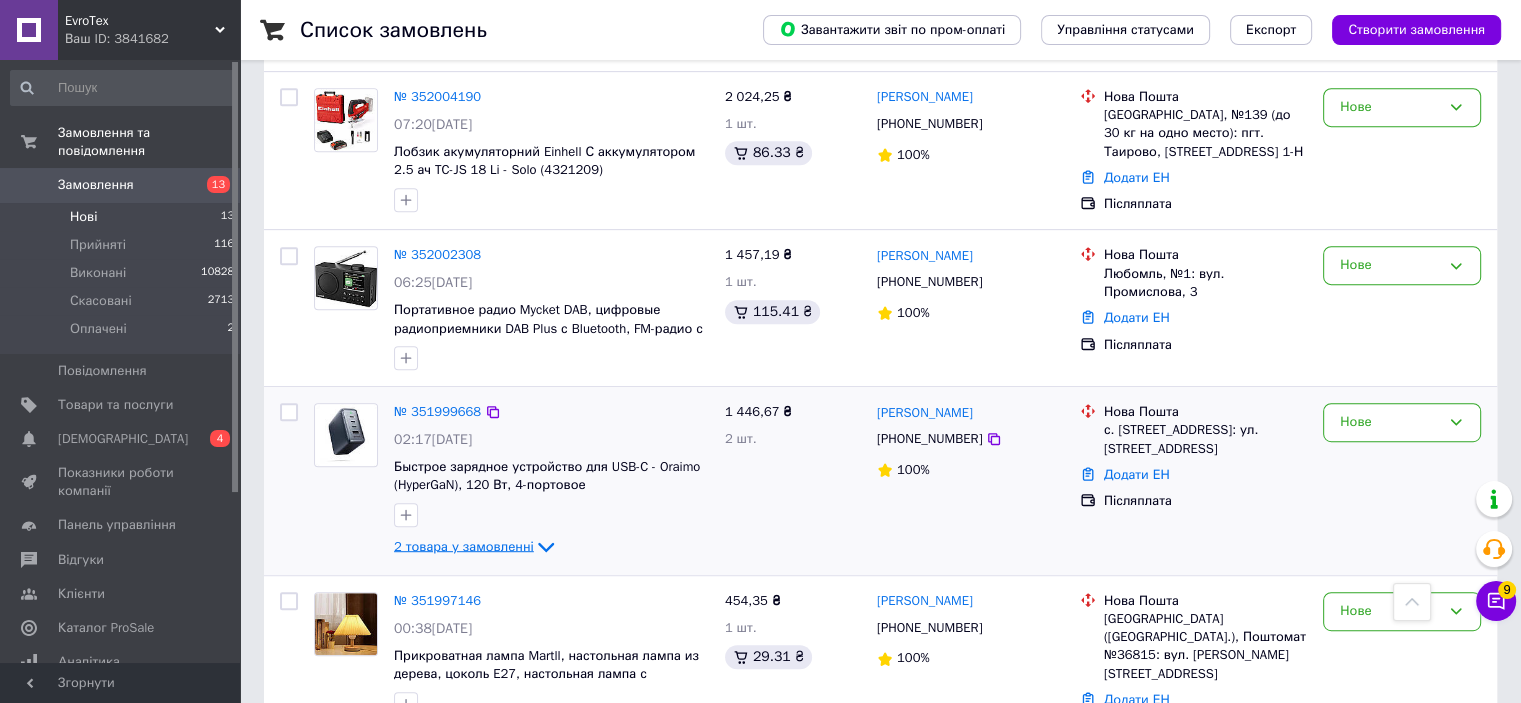 click on "2 товара у замовленні" at bounding box center (464, 546) 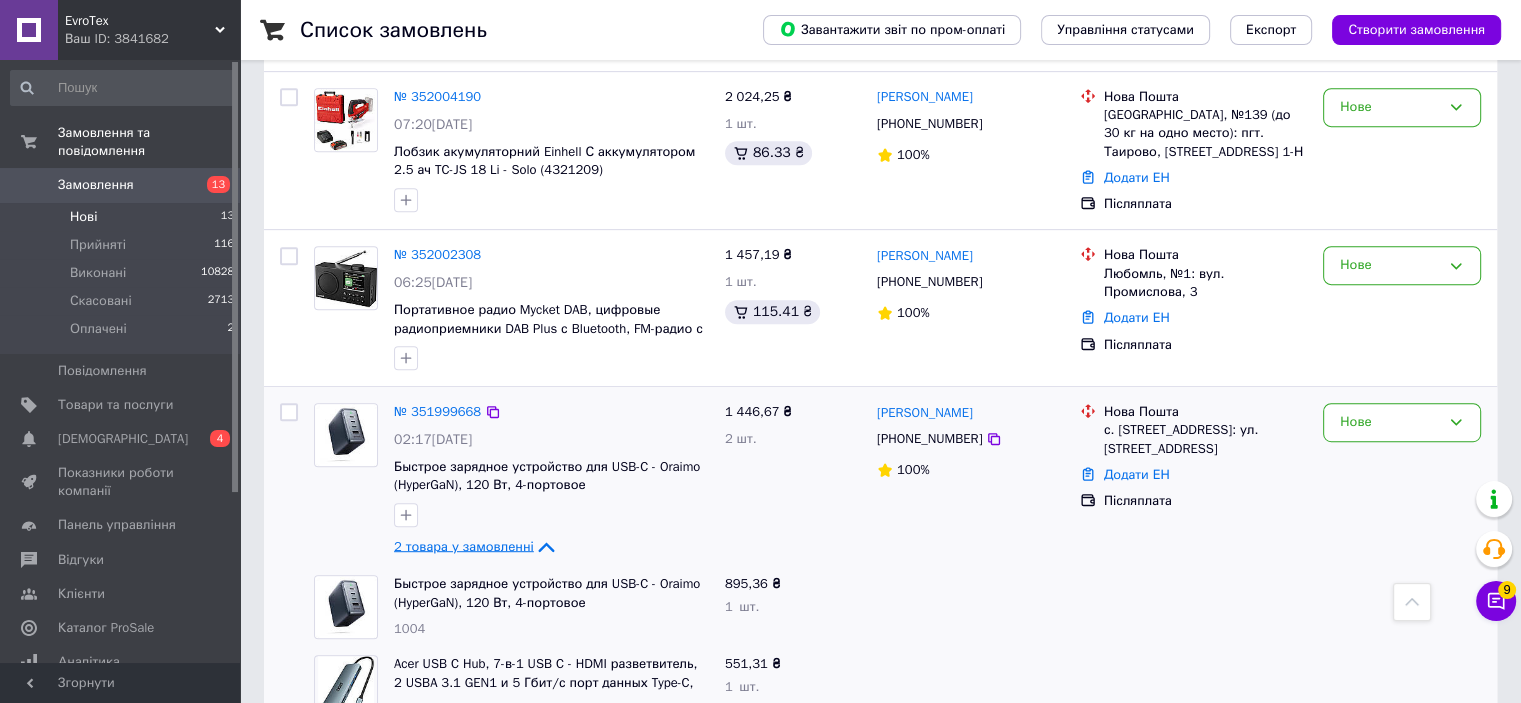 click on "2 товара у замовленні" at bounding box center (464, 546) 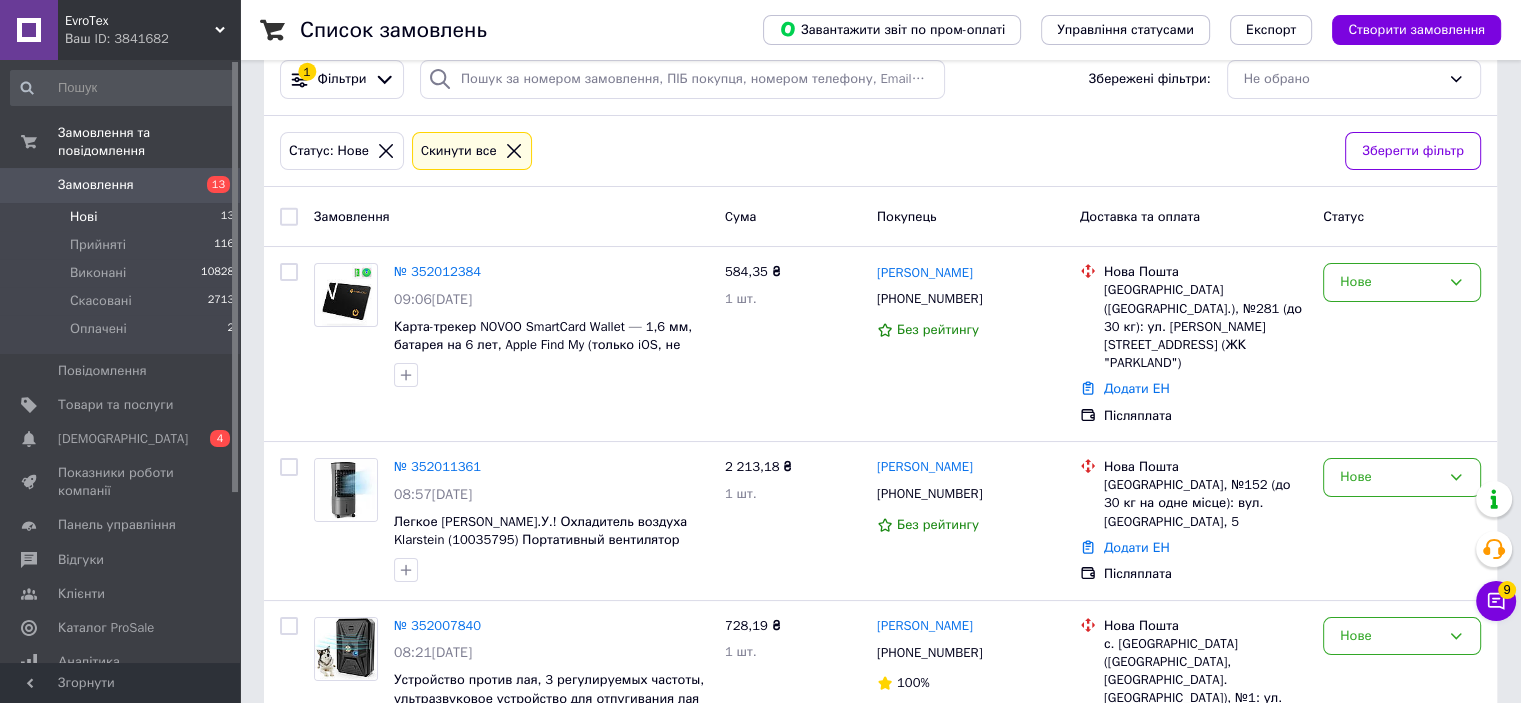 scroll, scrollTop: 0, scrollLeft: 0, axis: both 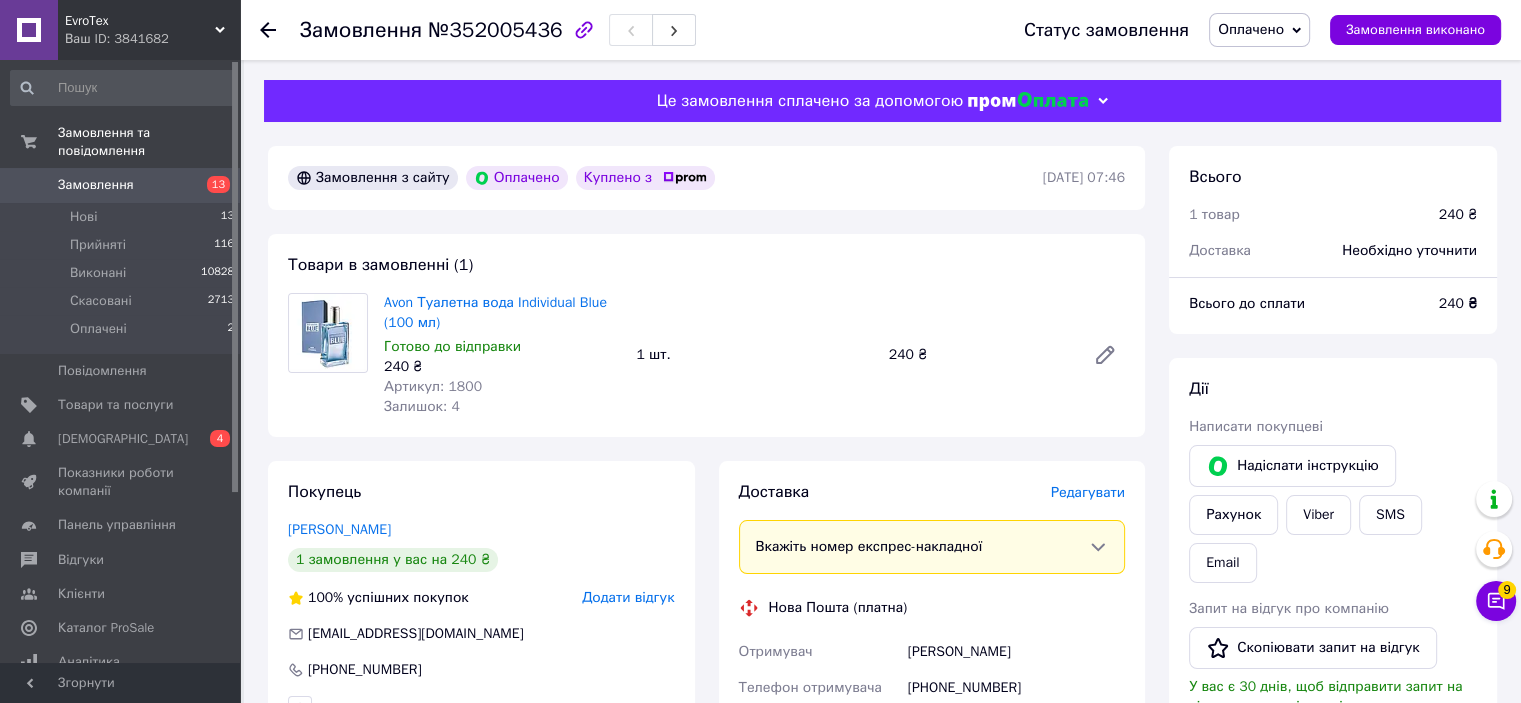 click on "Оплачено" at bounding box center [1251, 29] 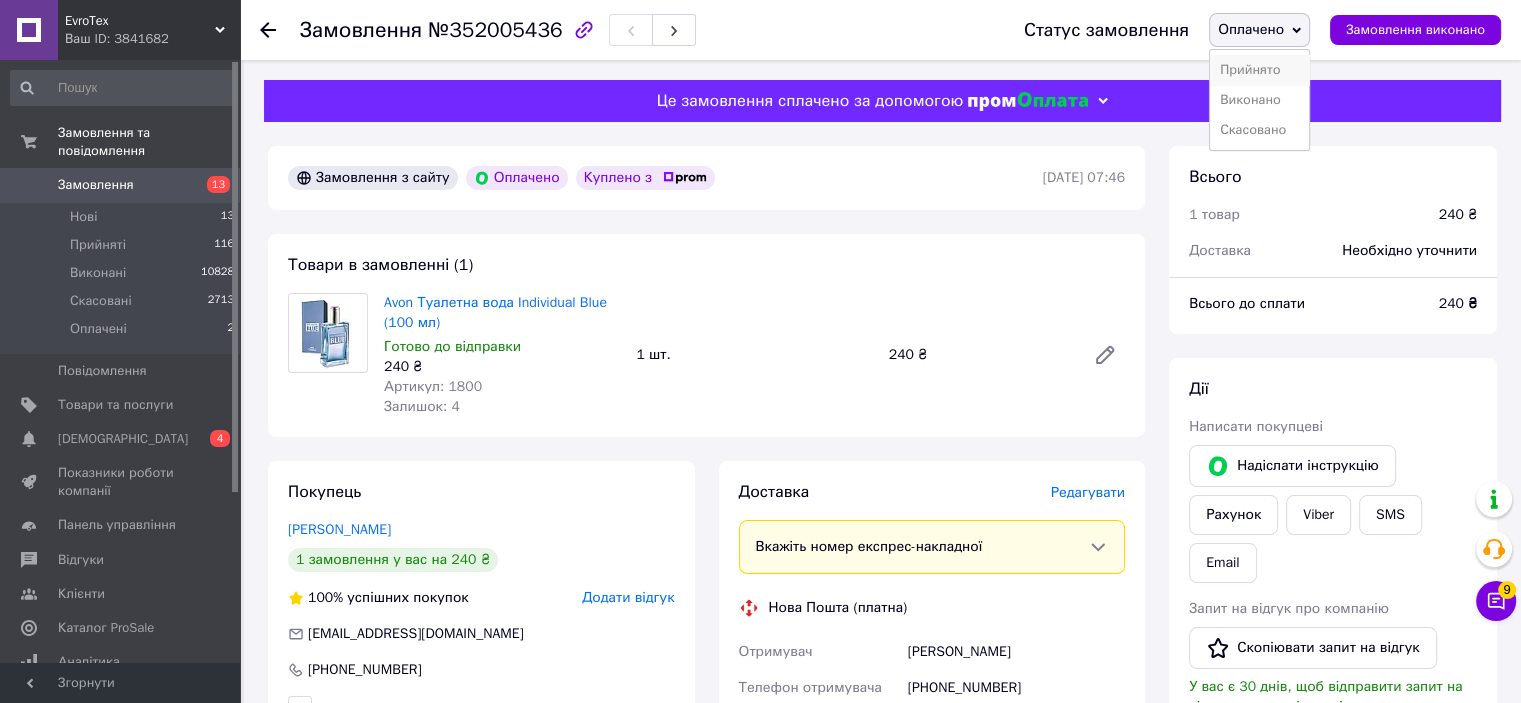 click on "Прийнято" at bounding box center (1259, 70) 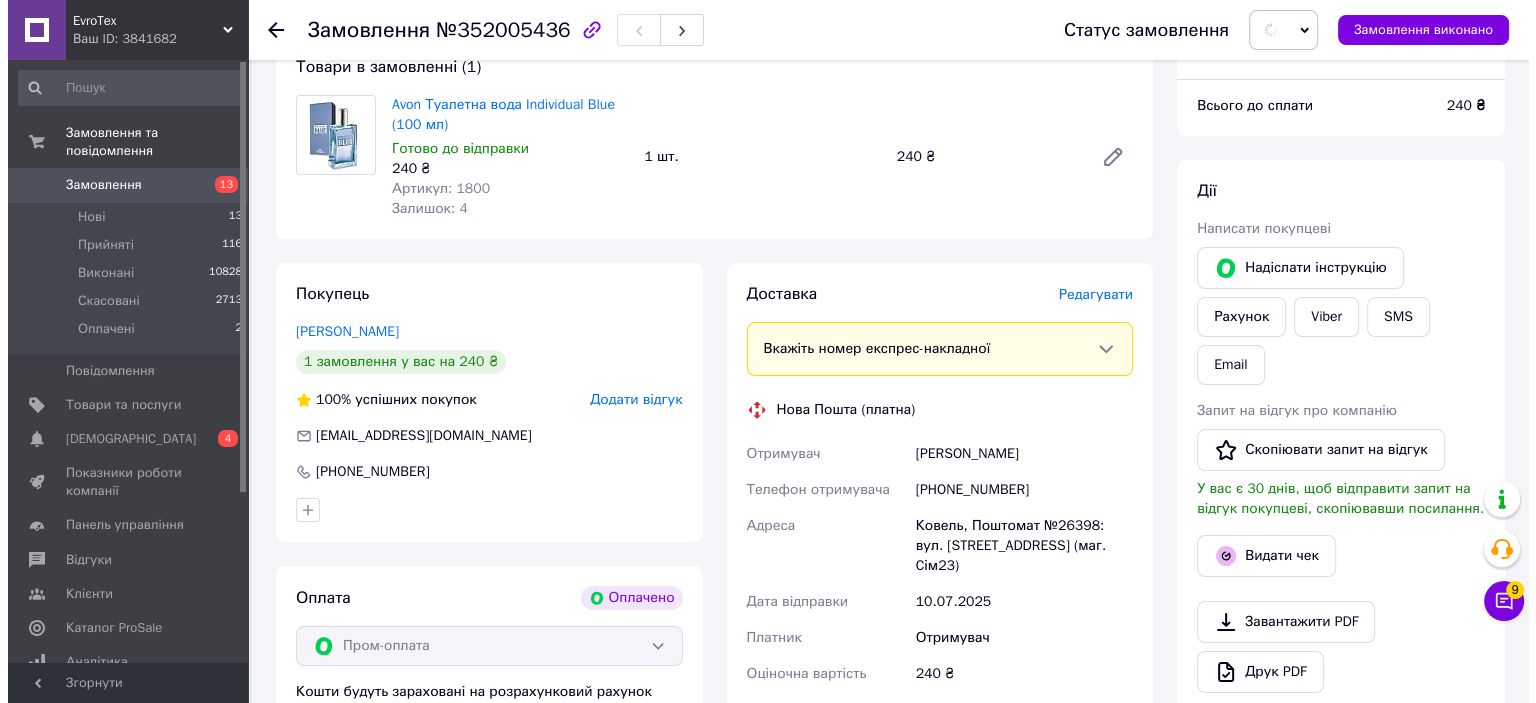 scroll, scrollTop: 200, scrollLeft: 0, axis: vertical 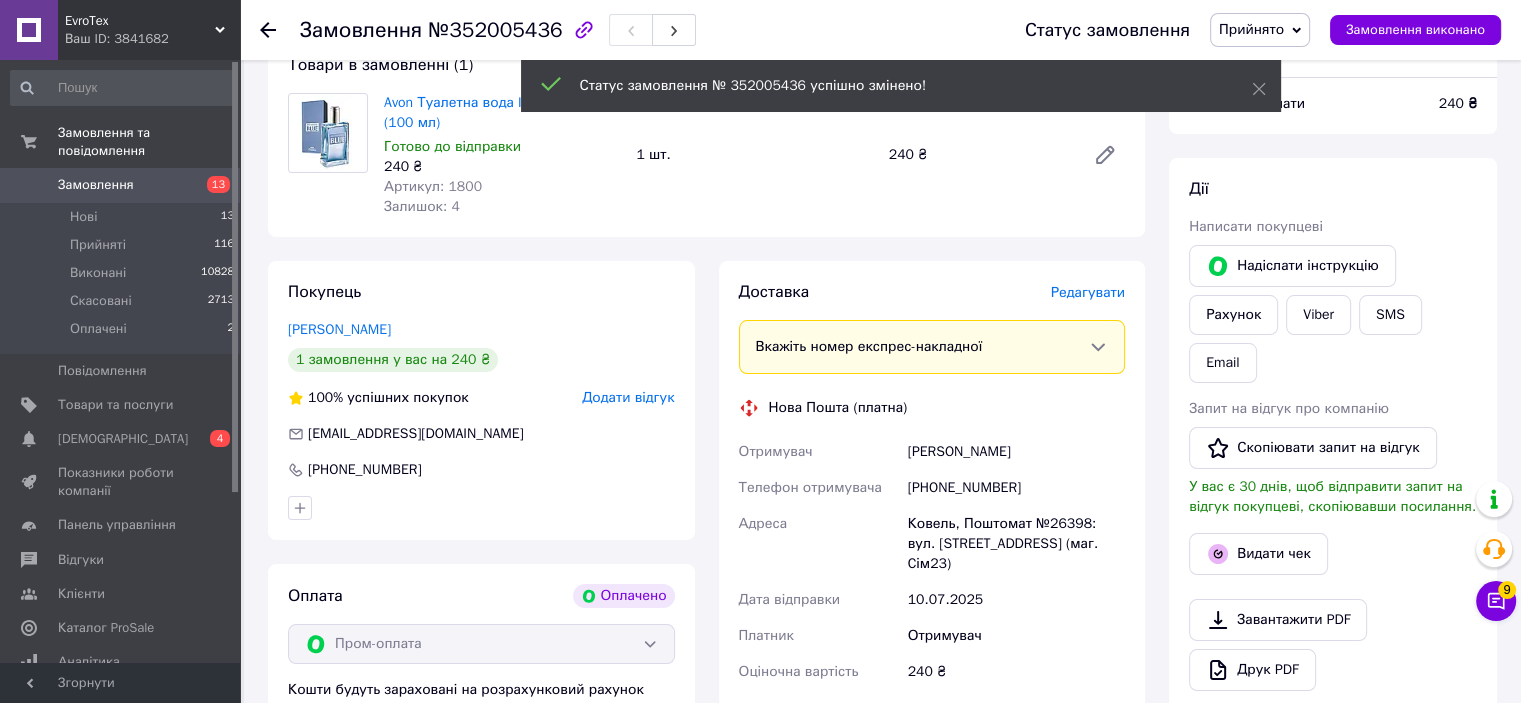 click on "Редагувати" at bounding box center [1088, 292] 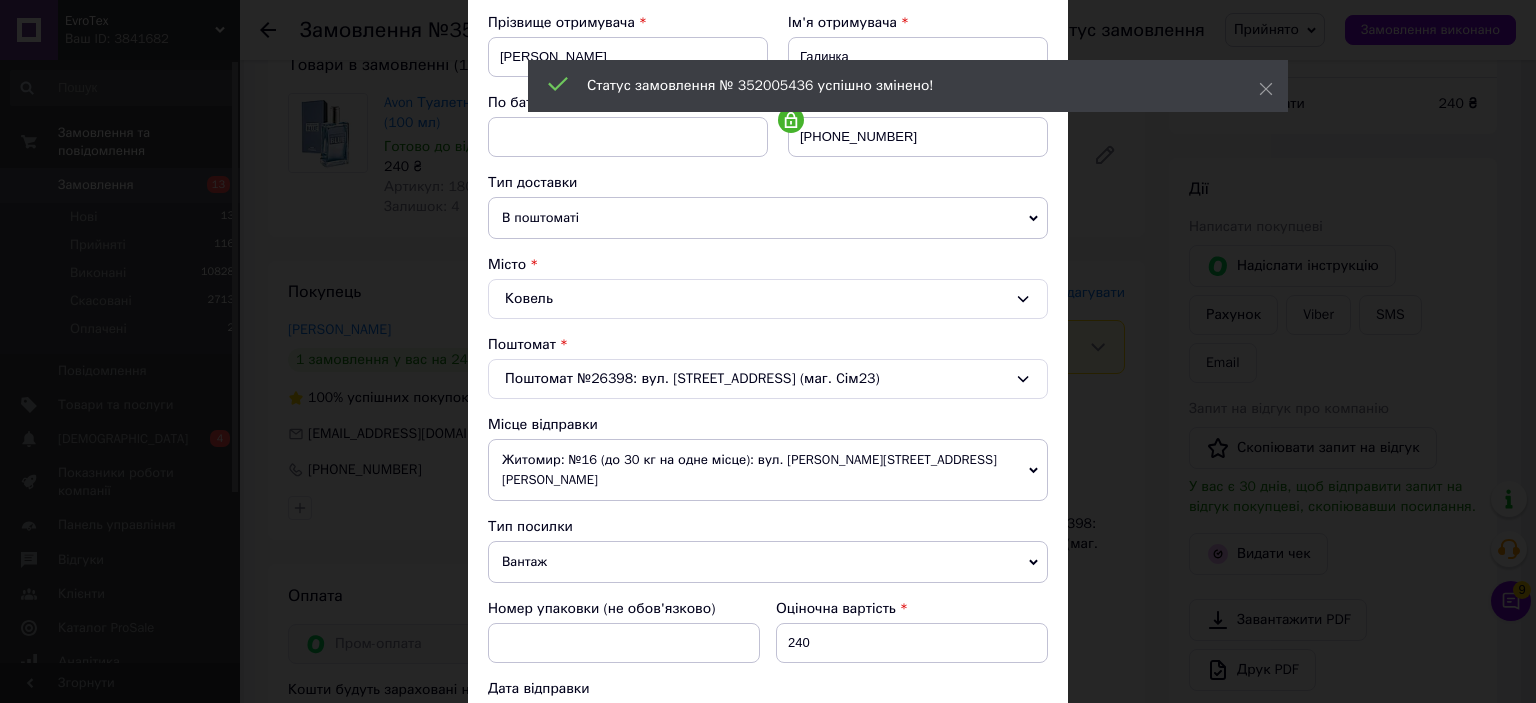 scroll, scrollTop: 500, scrollLeft: 0, axis: vertical 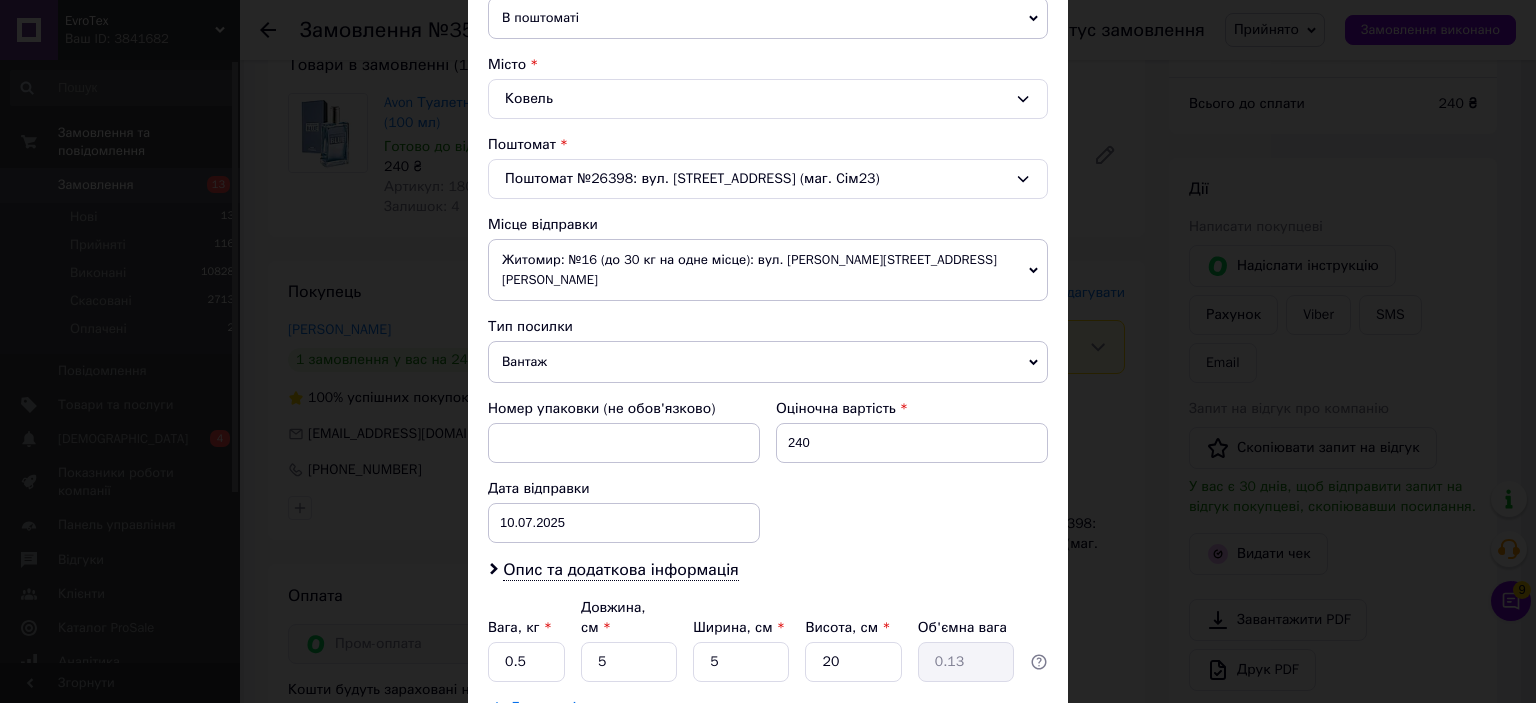 click on "Житомир: №16 (до 30 кг на одне місце): вул. Рихліка Євгена, 11А" at bounding box center [768, 270] 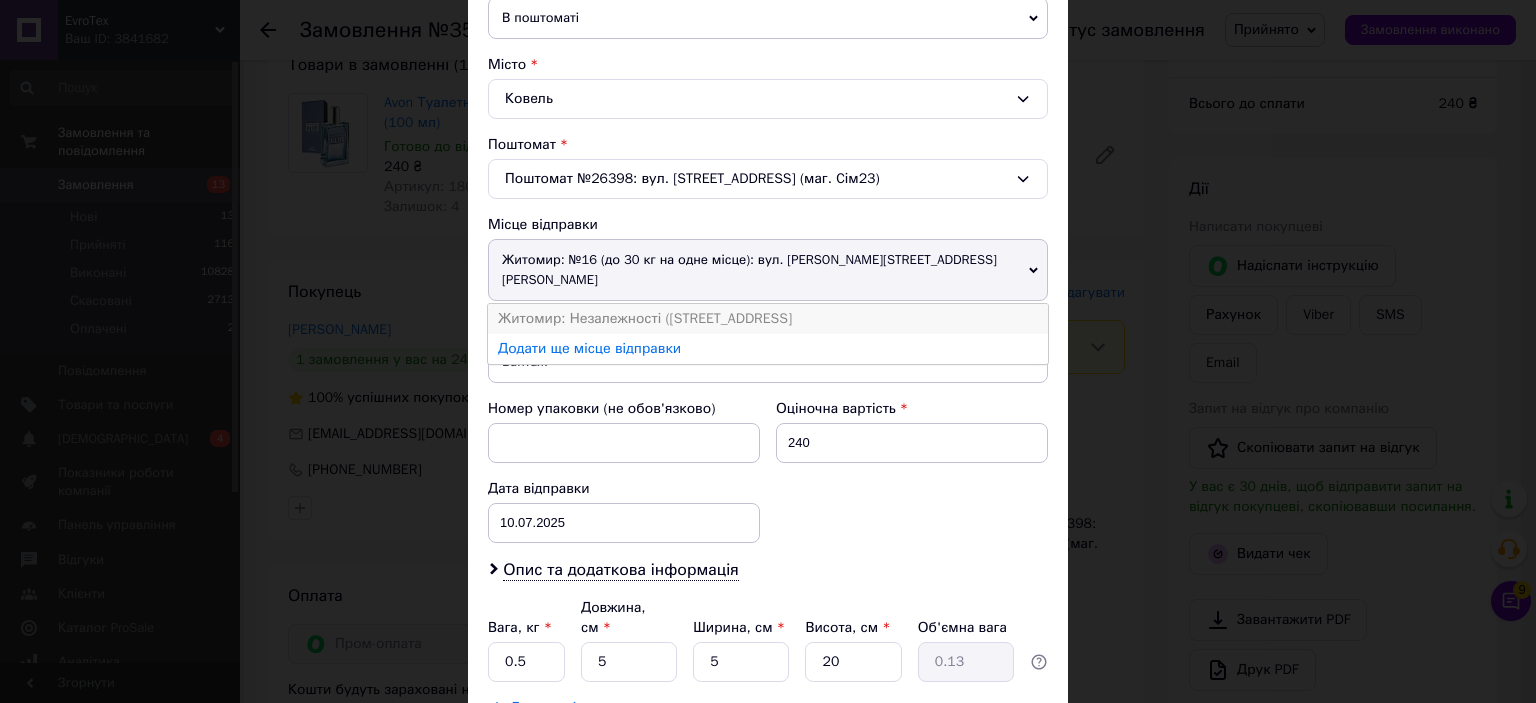 click on "Житомир: Незалежності (Ватутіна вулиця) просп. д.100" at bounding box center [768, 319] 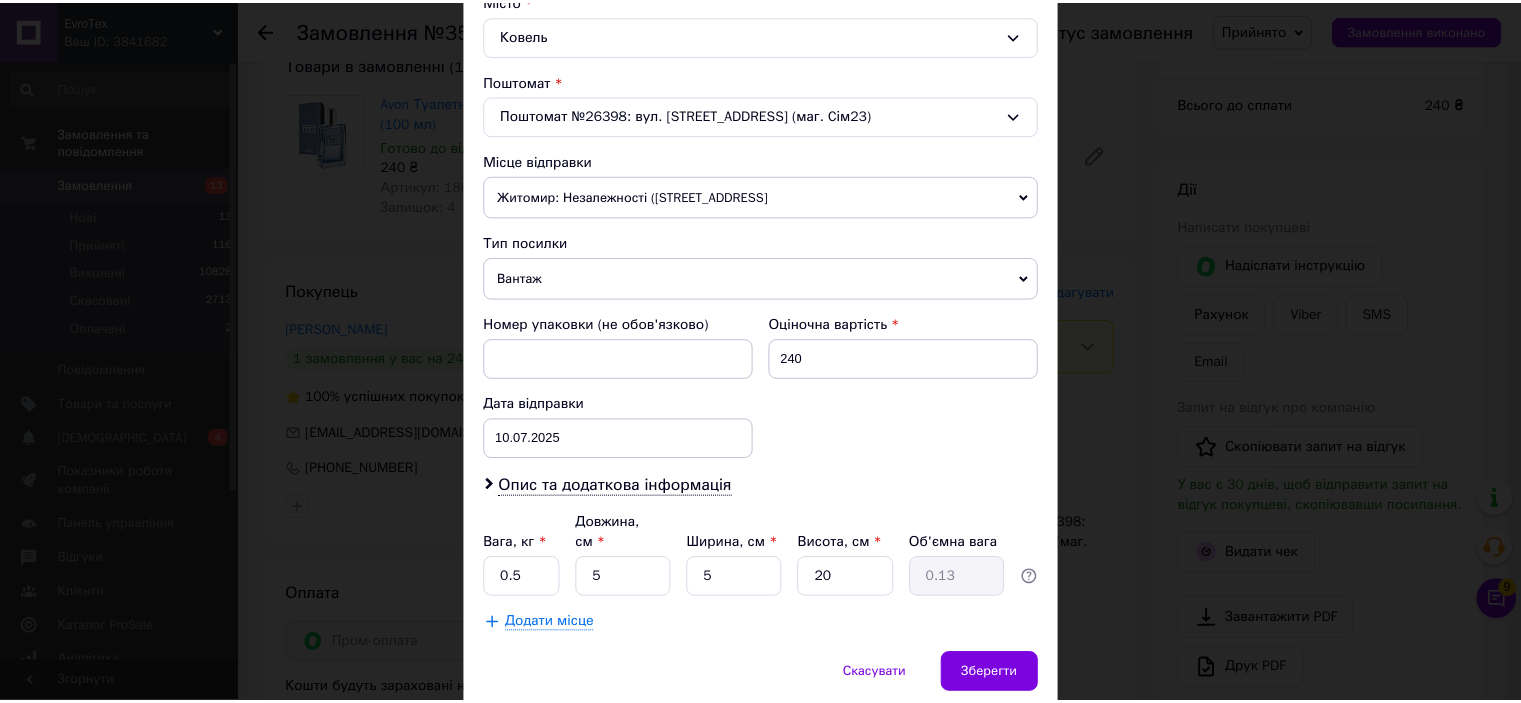 scroll, scrollTop: 619, scrollLeft: 0, axis: vertical 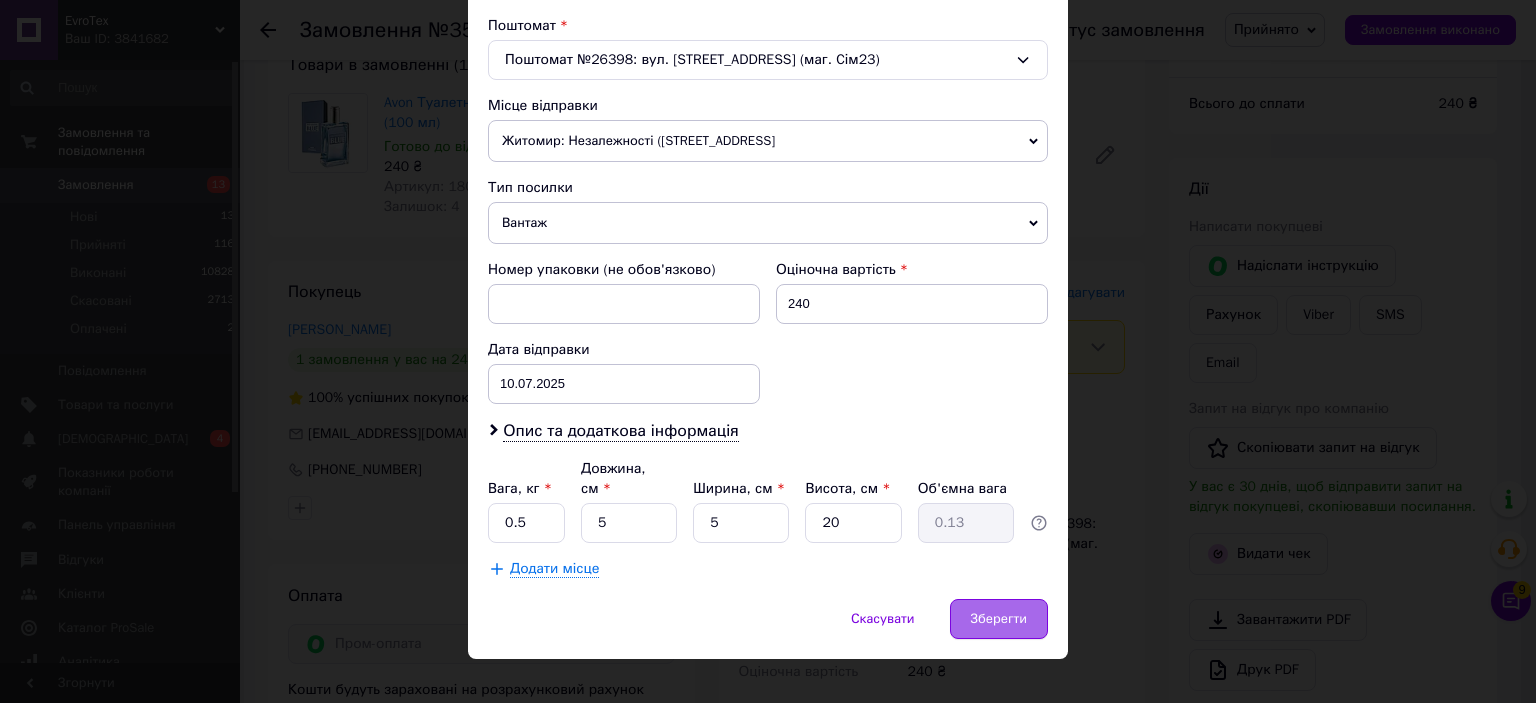 click on "Зберегти" at bounding box center (999, 619) 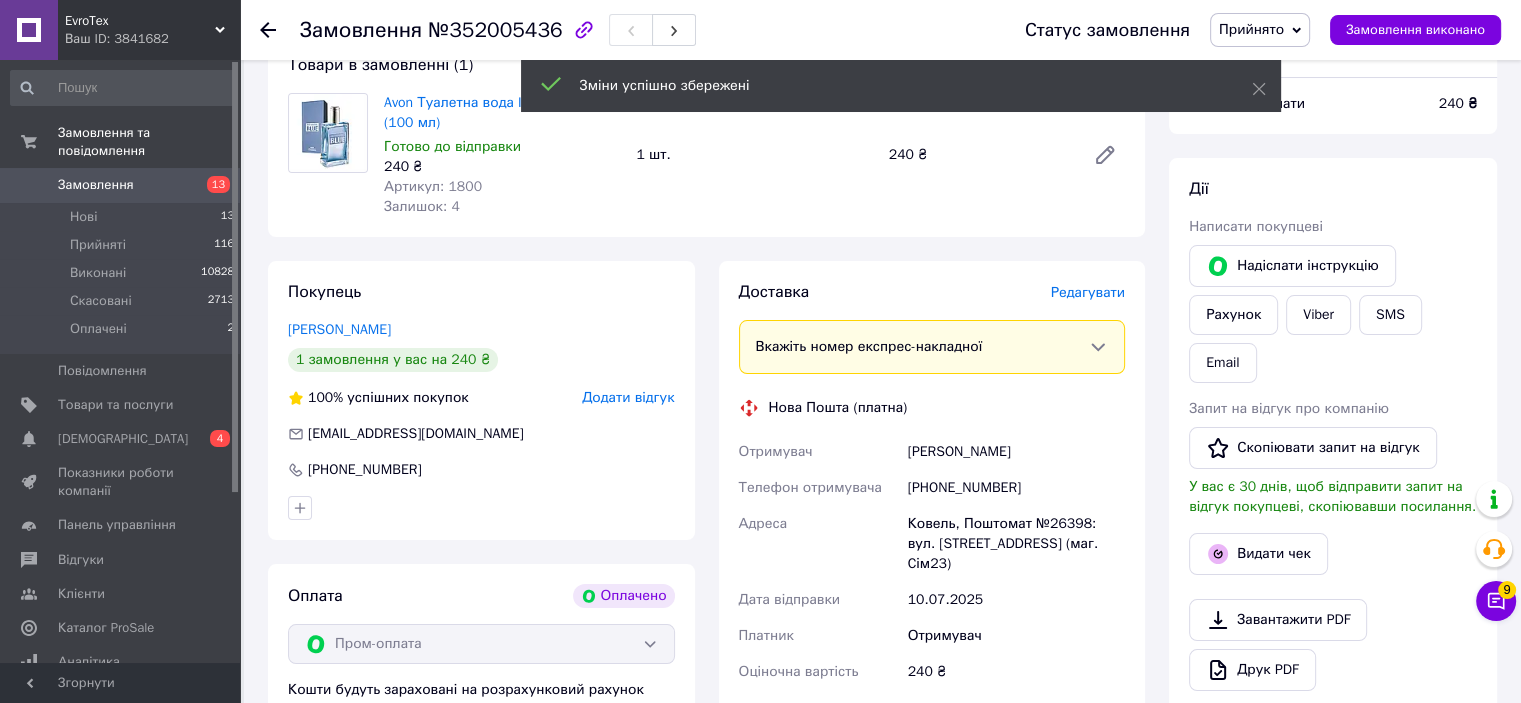 scroll, scrollTop: 500, scrollLeft: 0, axis: vertical 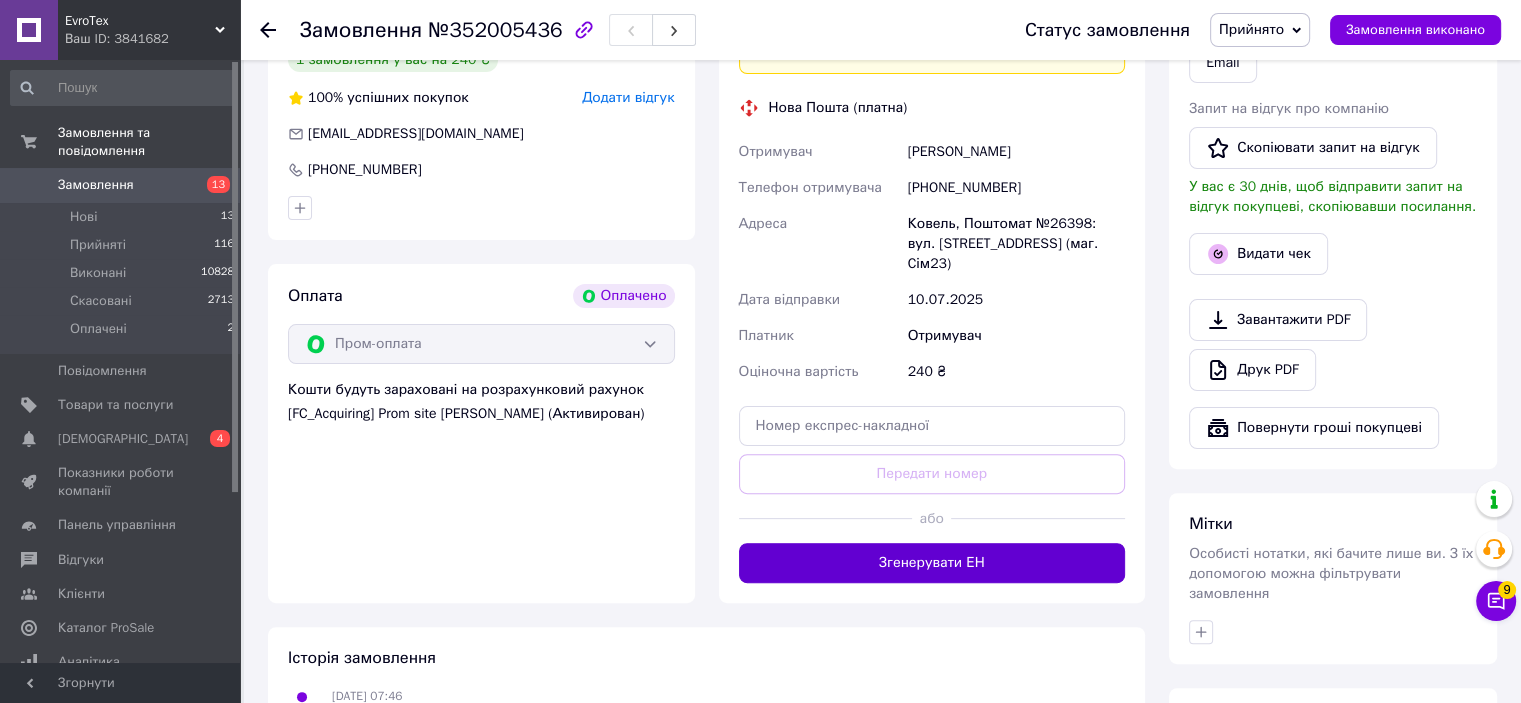 click on "Згенерувати ЕН" at bounding box center [932, 563] 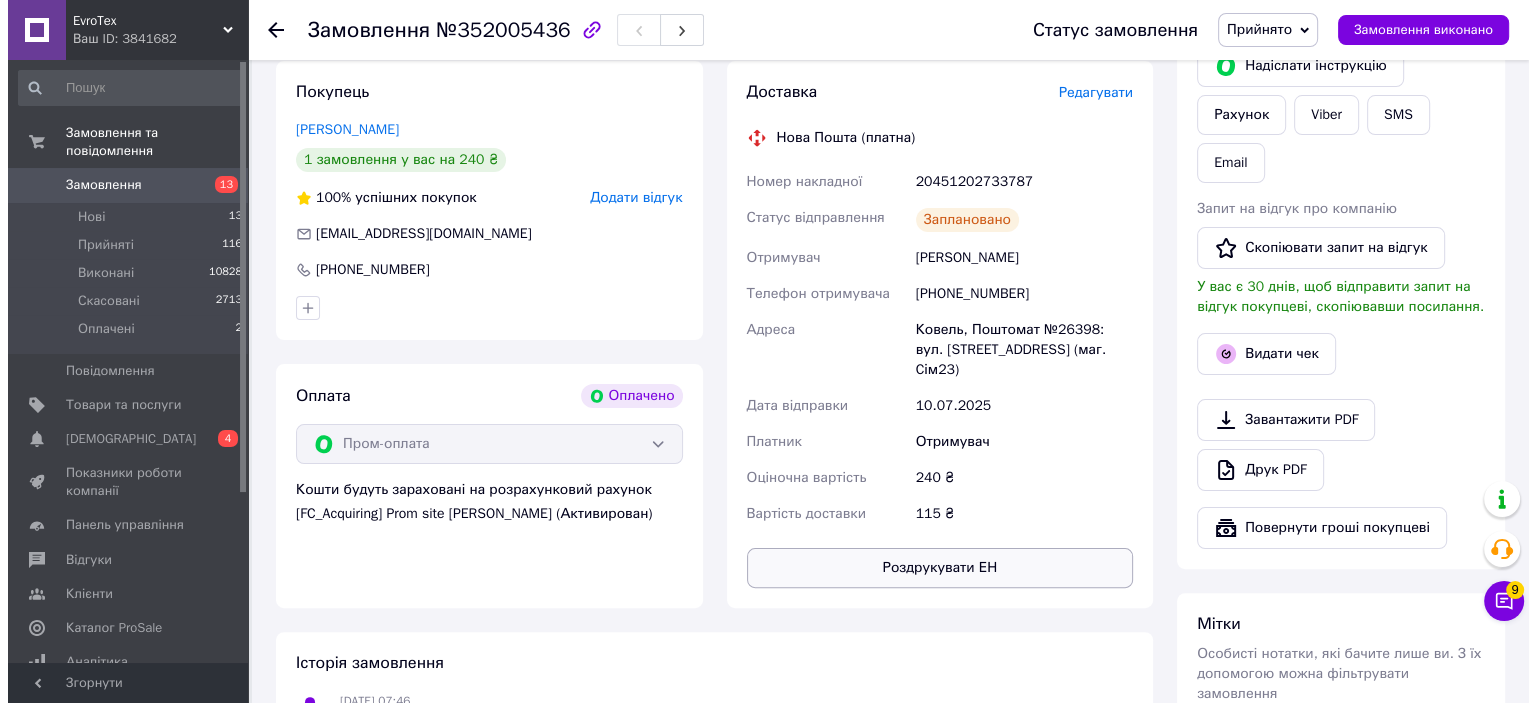 scroll, scrollTop: 300, scrollLeft: 0, axis: vertical 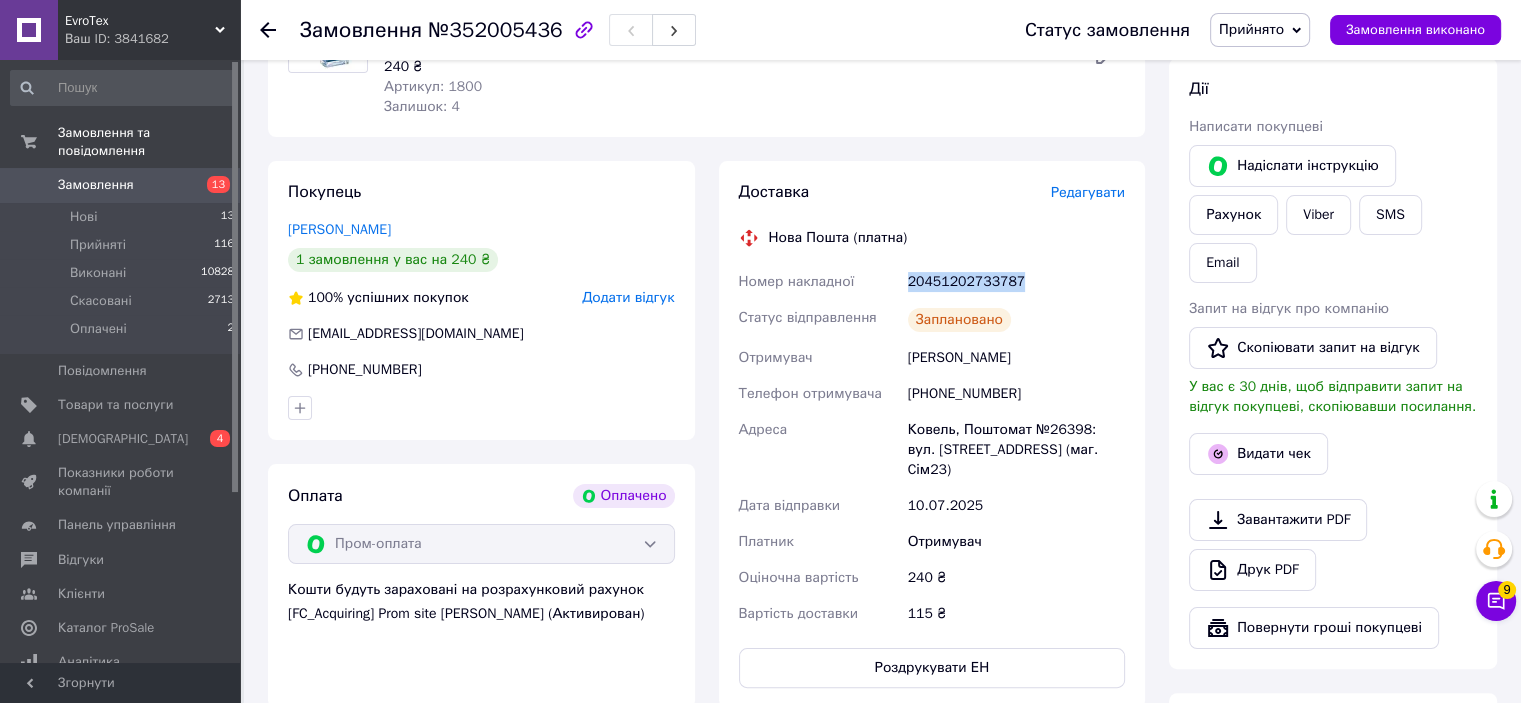 drag, startPoint x: 906, startPoint y: 287, endPoint x: 1012, endPoint y: 278, distance: 106.381386 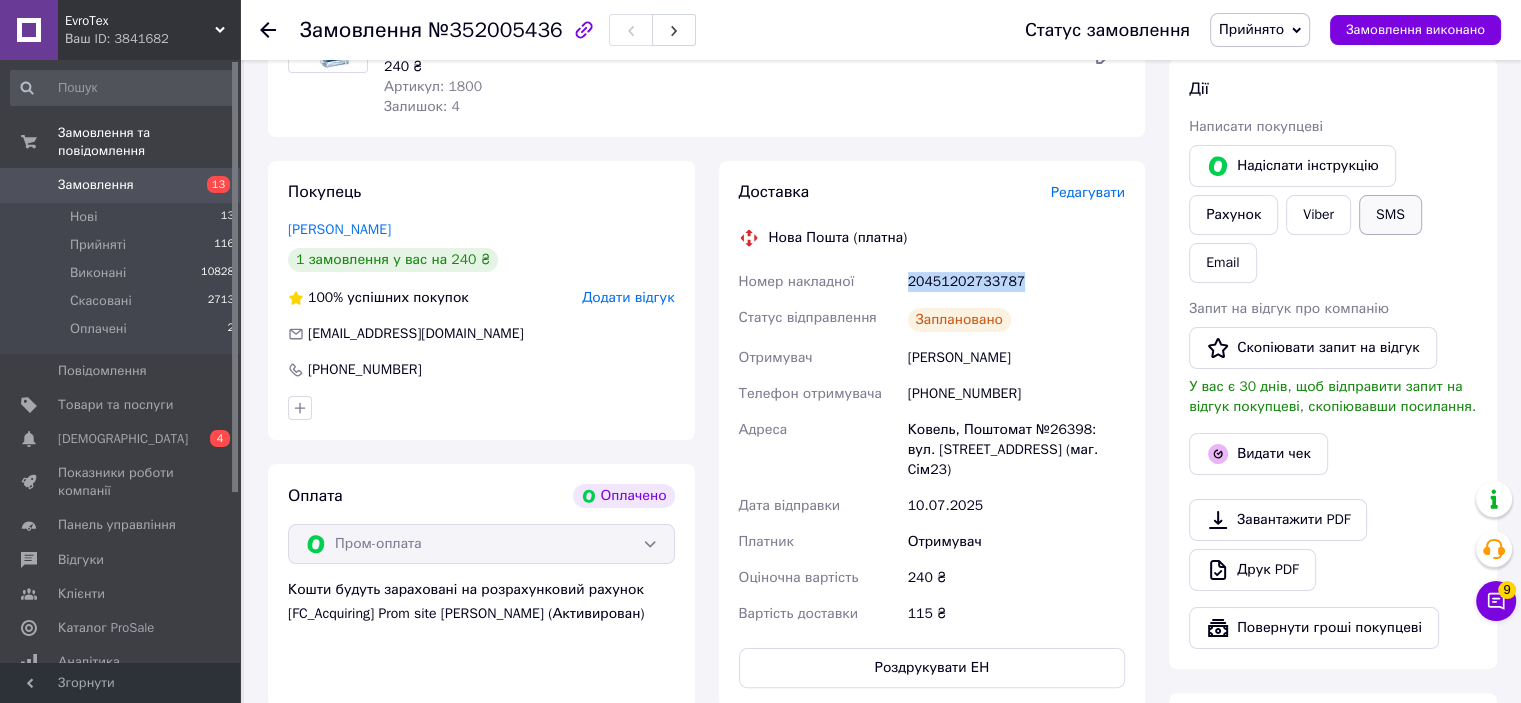 click on "SMS" at bounding box center (1390, 215) 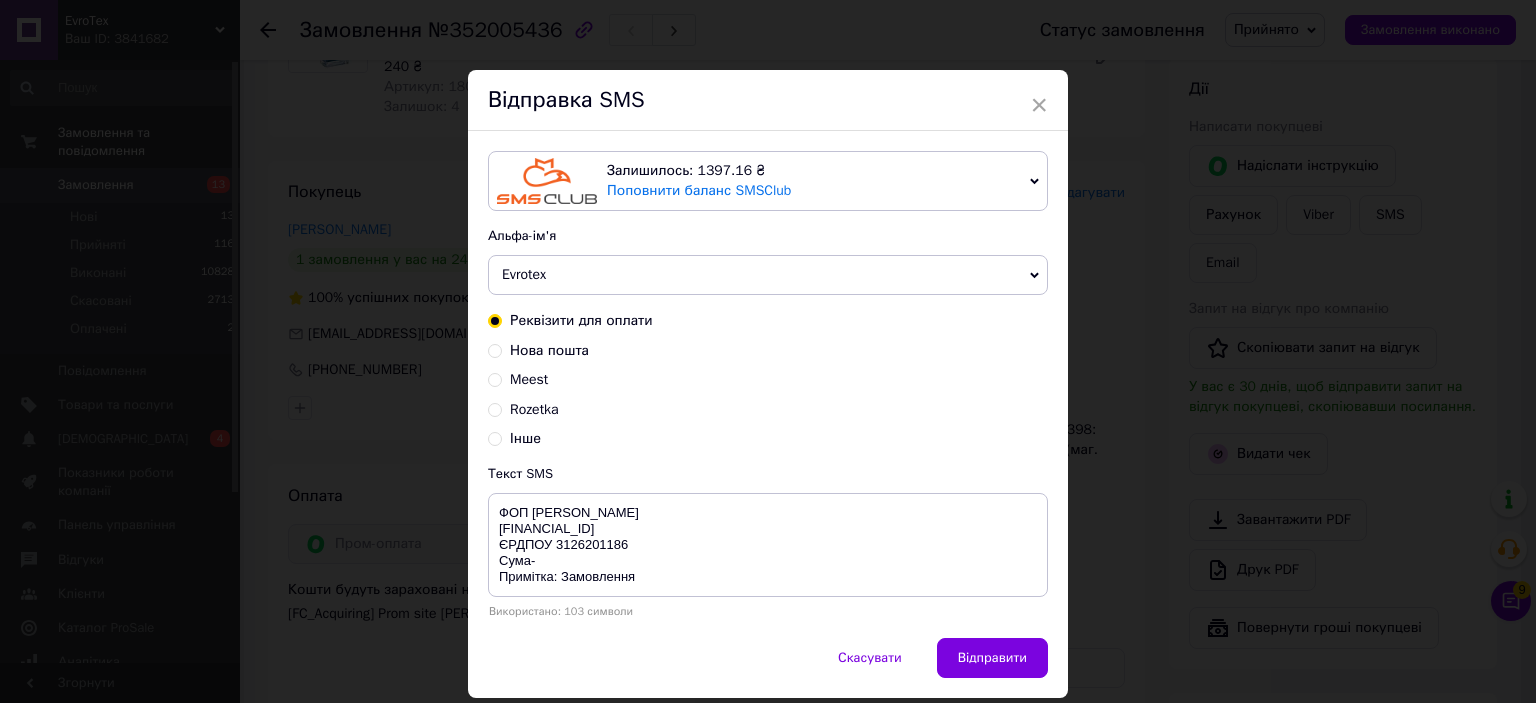 click on "Нова пошта" at bounding box center (549, 350) 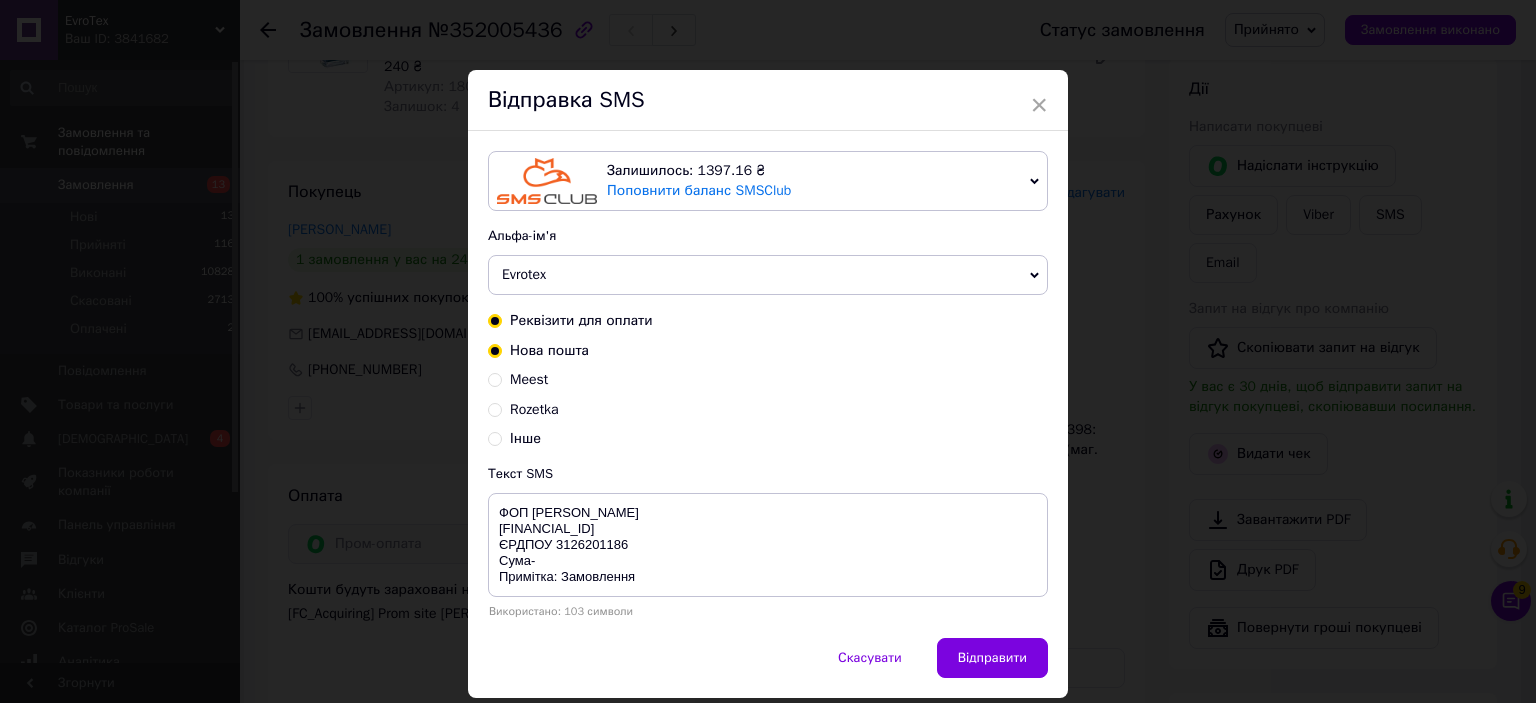 radio on "true" 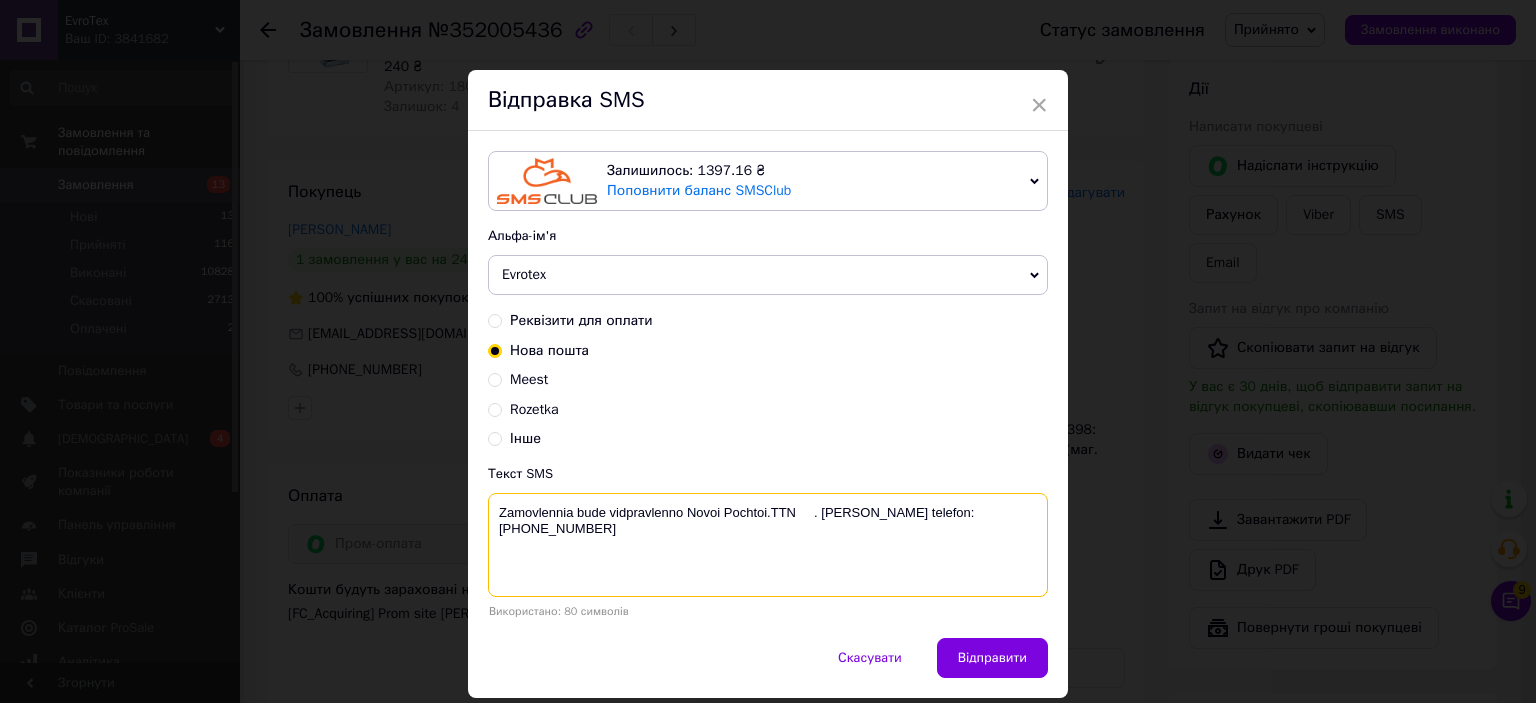 click on "Zamovlennia bude vidpravlenno Novoi Pochtoi.TTN     . Nash telefon:+380684544565" at bounding box center (768, 545) 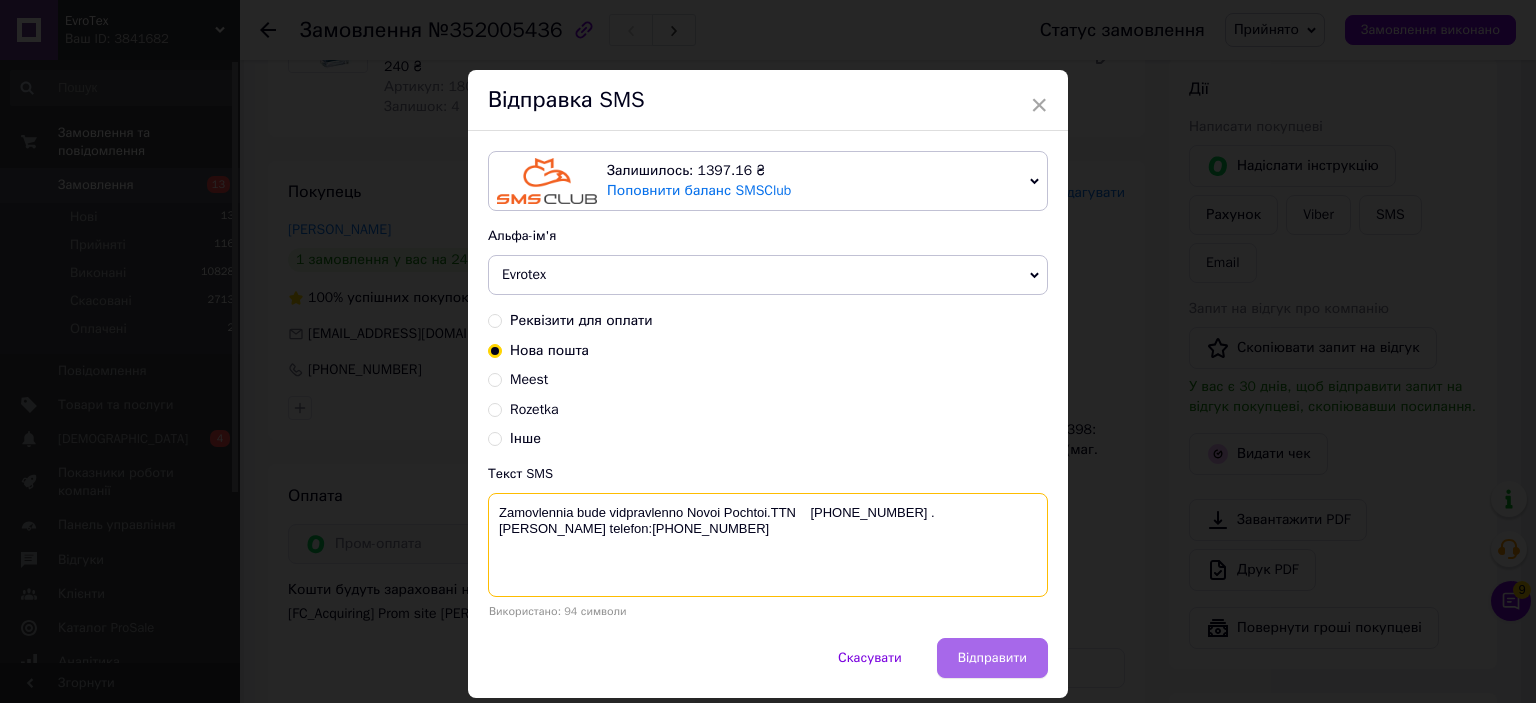 type on "Zamovlennia bude vidpravlenno Novoi Pochtoi.TTN    20451202733787 . Nash telefon:+380684544565" 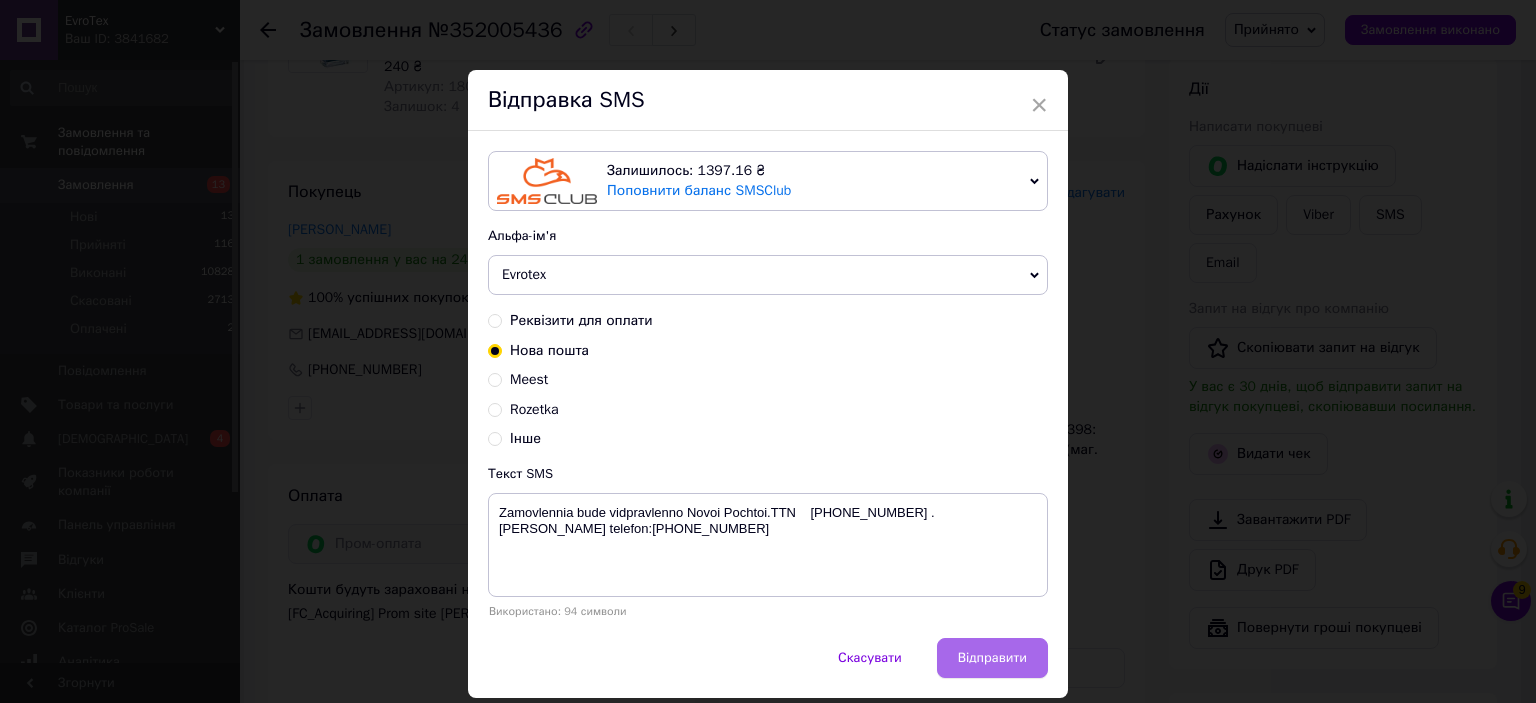 click on "Відправити" at bounding box center [992, 658] 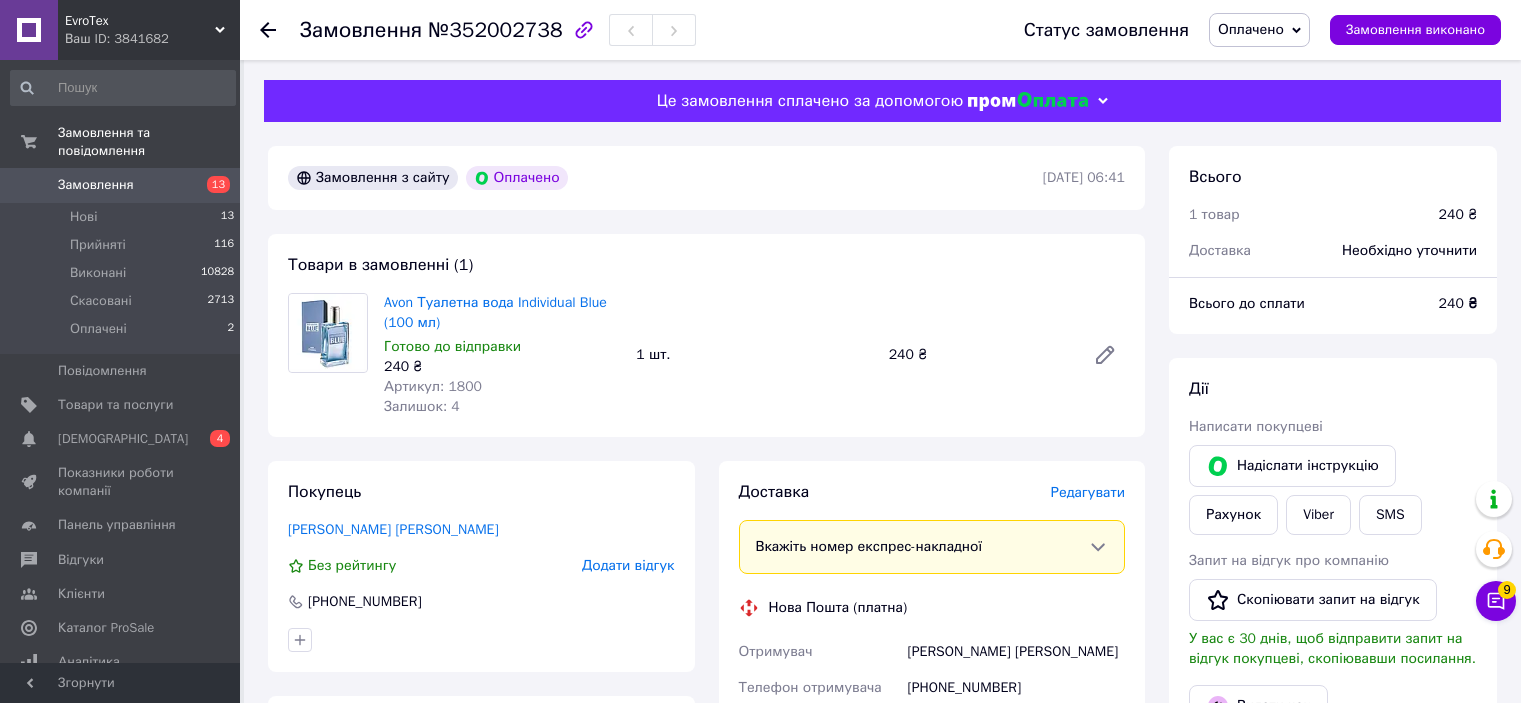 scroll, scrollTop: 0, scrollLeft: 0, axis: both 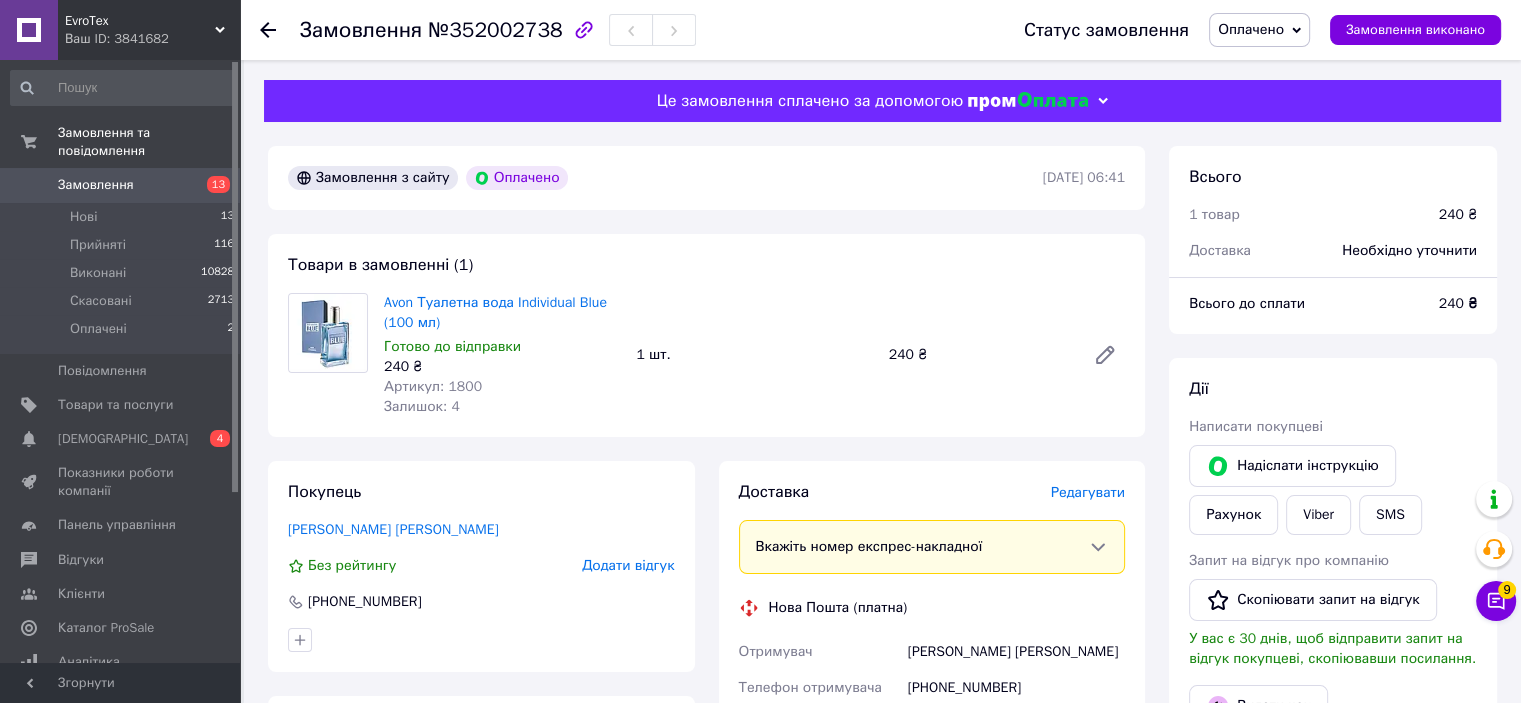 click on "Оплачено" at bounding box center [1251, 29] 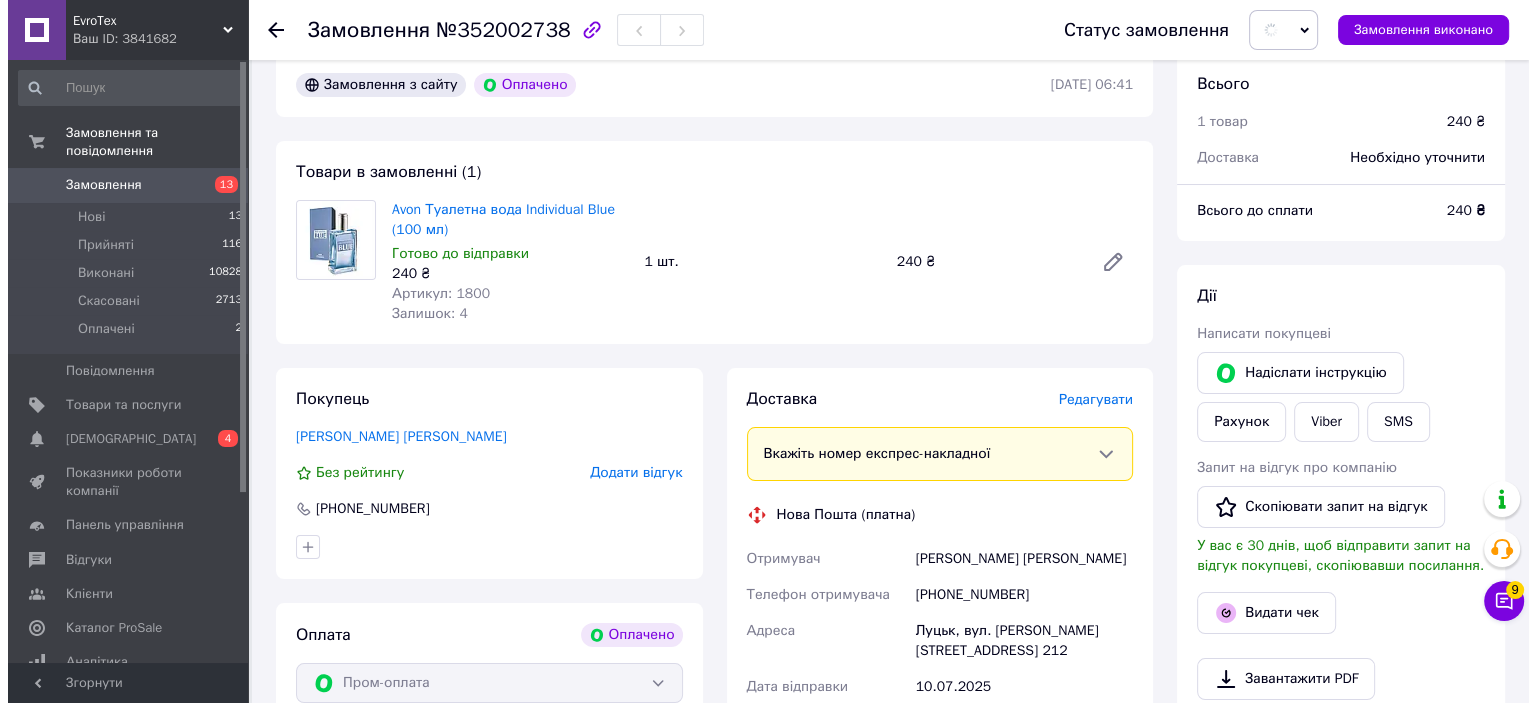 scroll, scrollTop: 200, scrollLeft: 0, axis: vertical 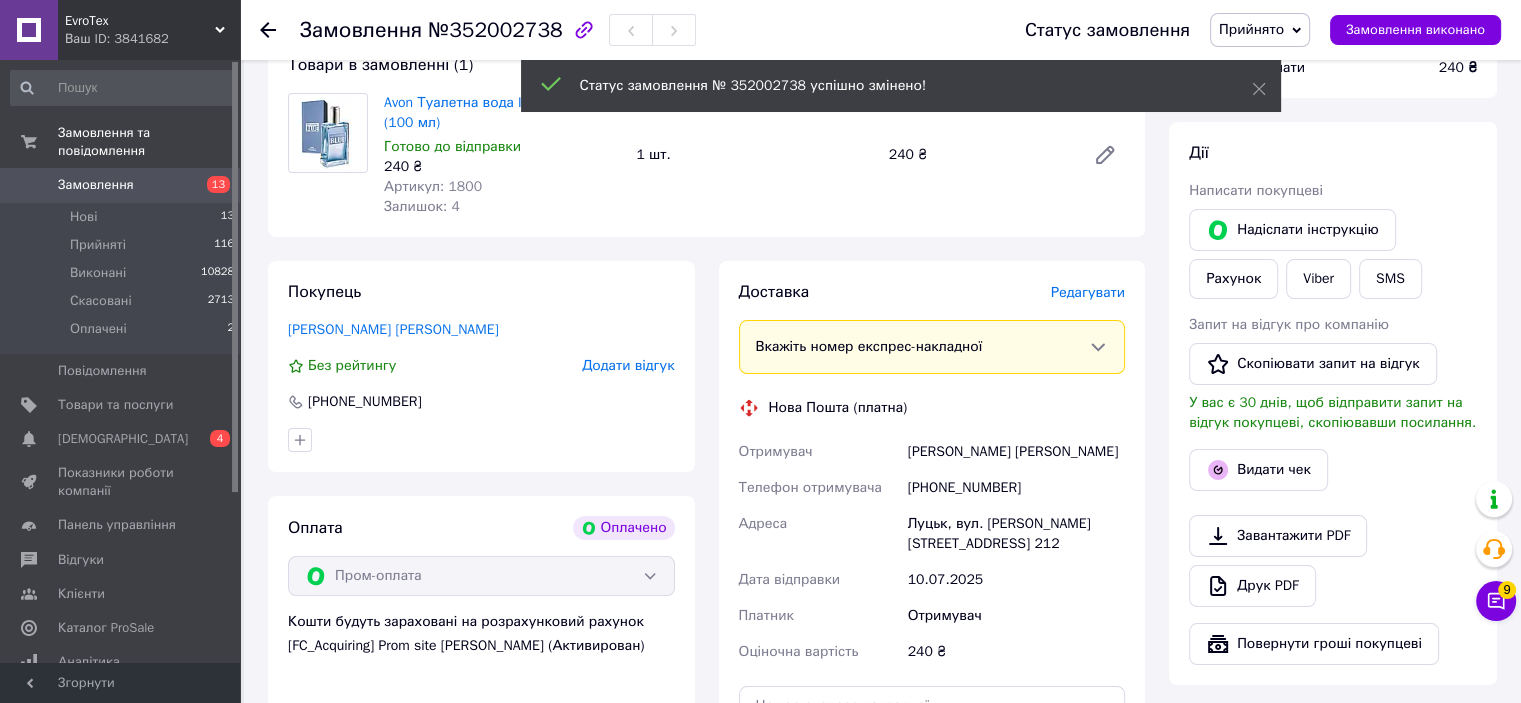 click on "Редагувати" at bounding box center [1088, 292] 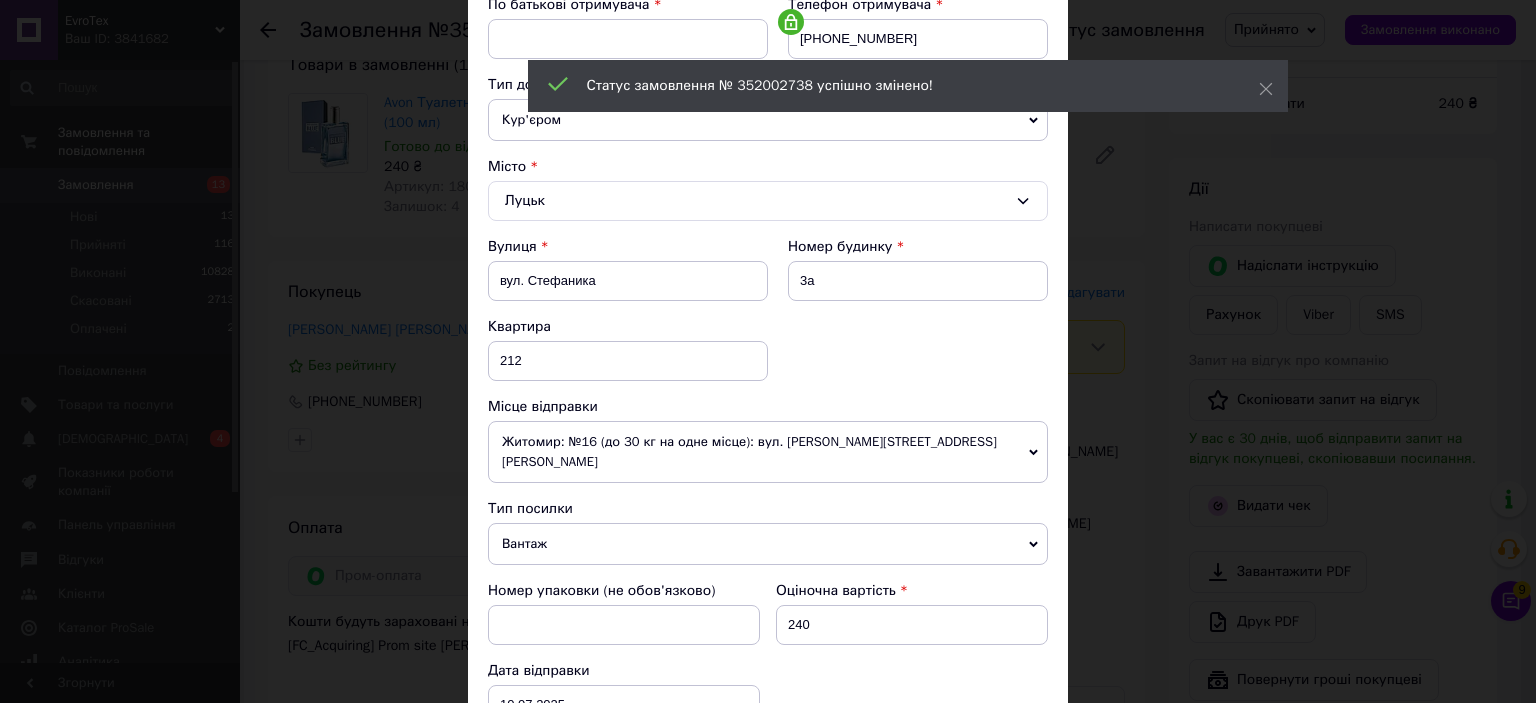 scroll, scrollTop: 400, scrollLeft: 0, axis: vertical 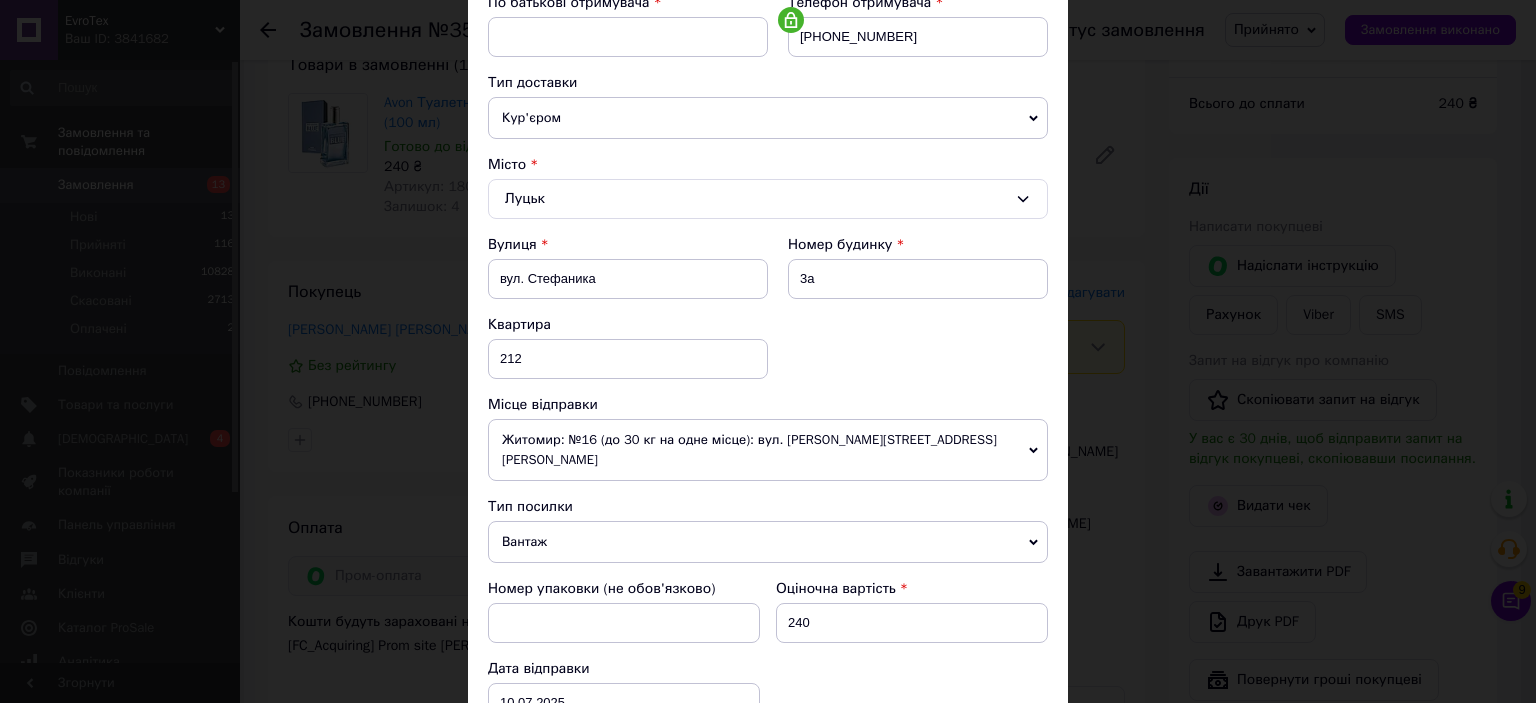 click on "Житомир: №16 (до 30 кг на одне місце): вул. Рихліка Євгена, 11А" at bounding box center [768, 450] 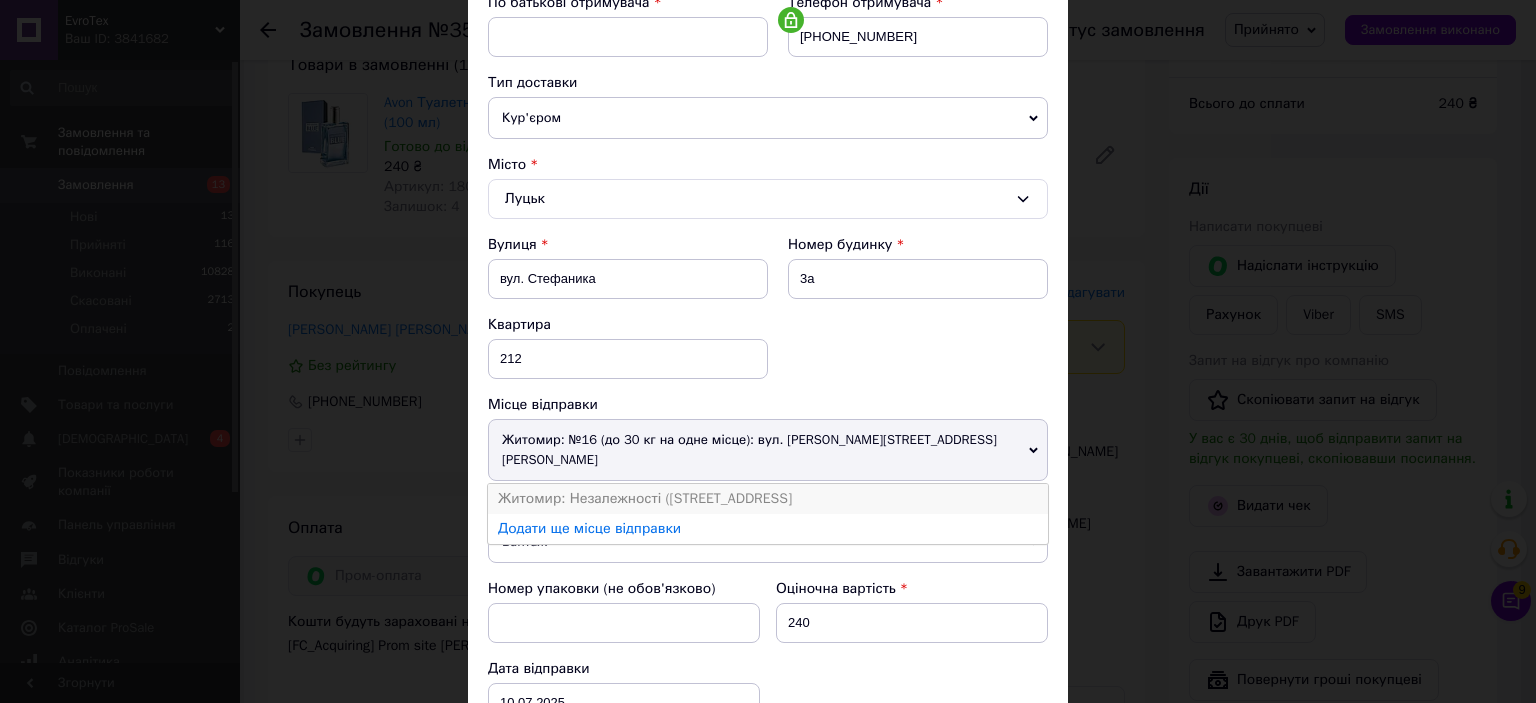 click on "Житомир: Незалежності (Ватутіна вулиця) просп. д.100" at bounding box center [768, 499] 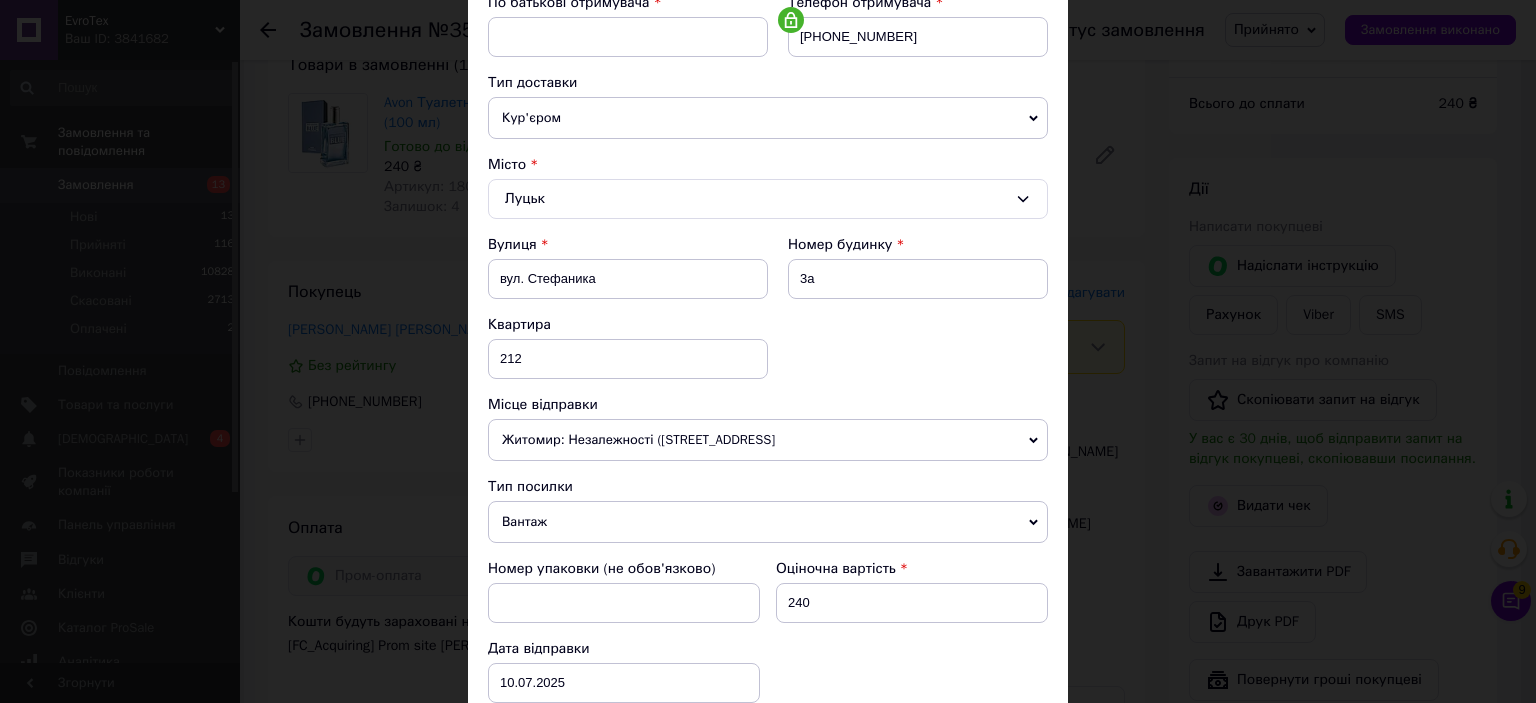 scroll, scrollTop: 699, scrollLeft: 0, axis: vertical 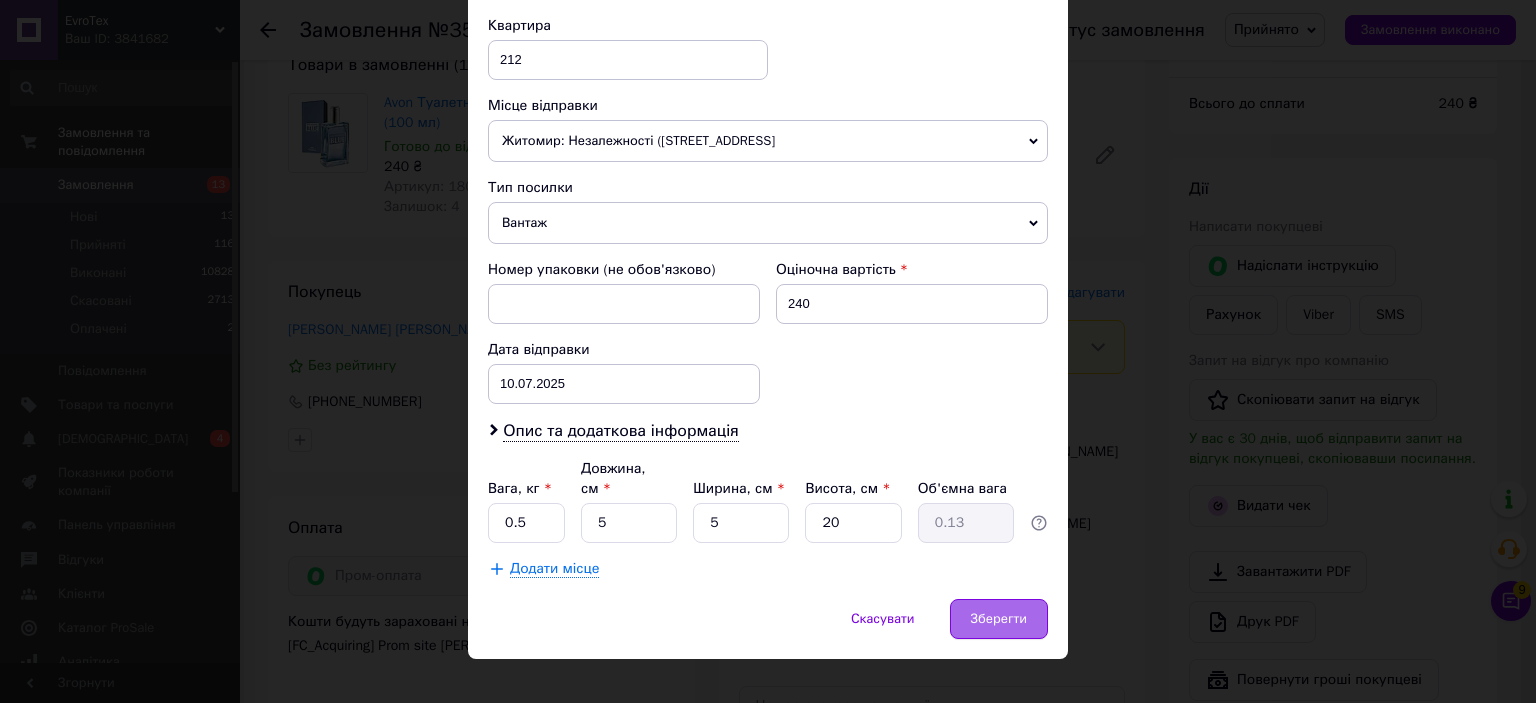 click on "Зберегти" at bounding box center [999, 619] 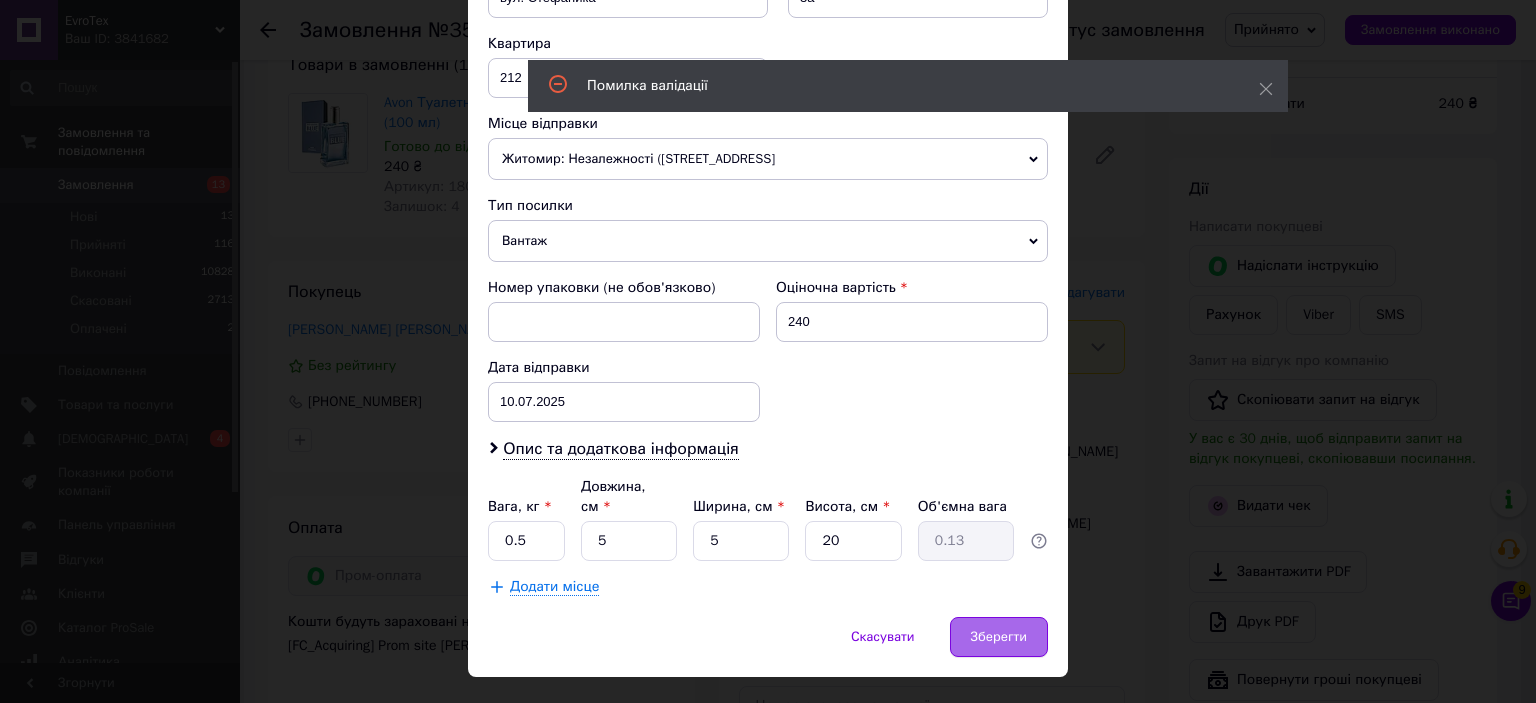 scroll, scrollTop: 84, scrollLeft: 0, axis: vertical 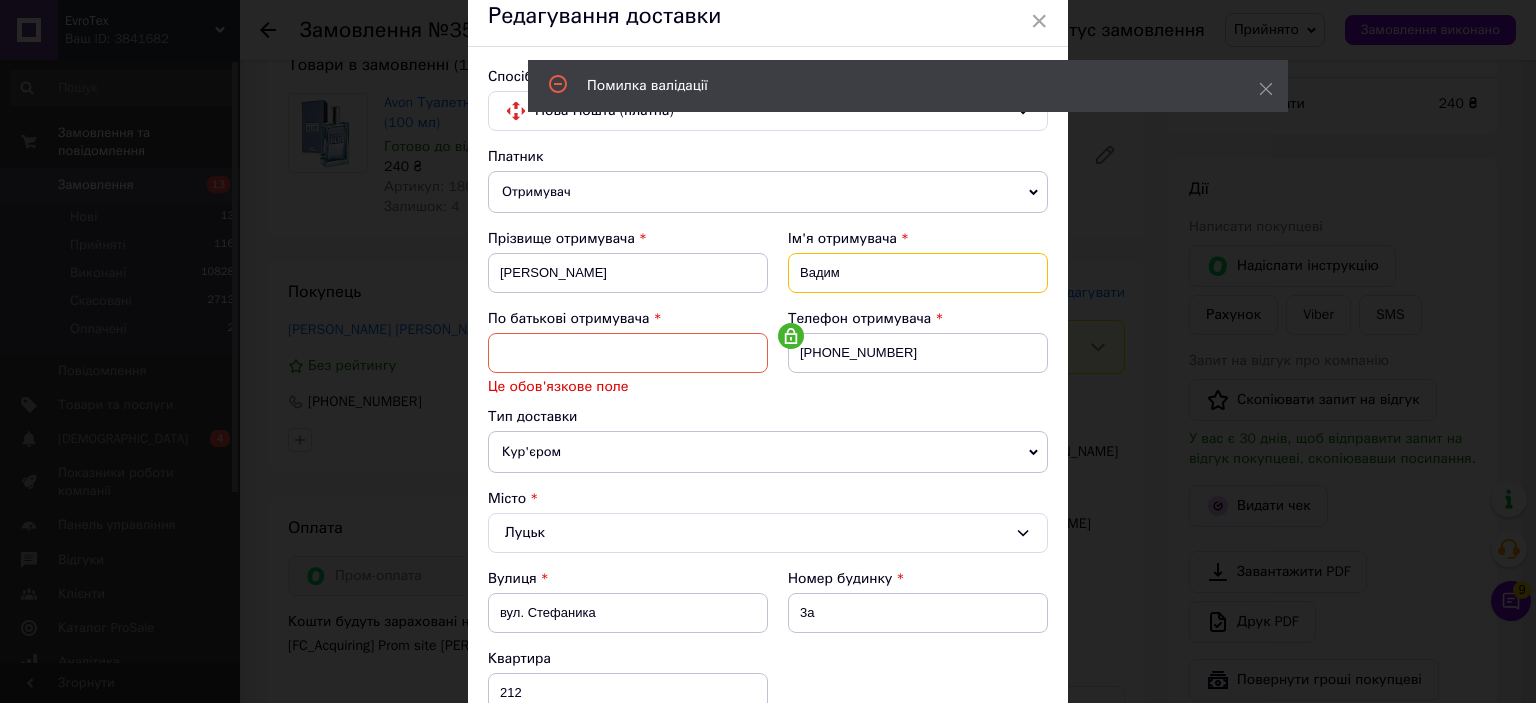 drag, startPoint x: 868, startPoint y: 266, endPoint x: 772, endPoint y: 266, distance: 96 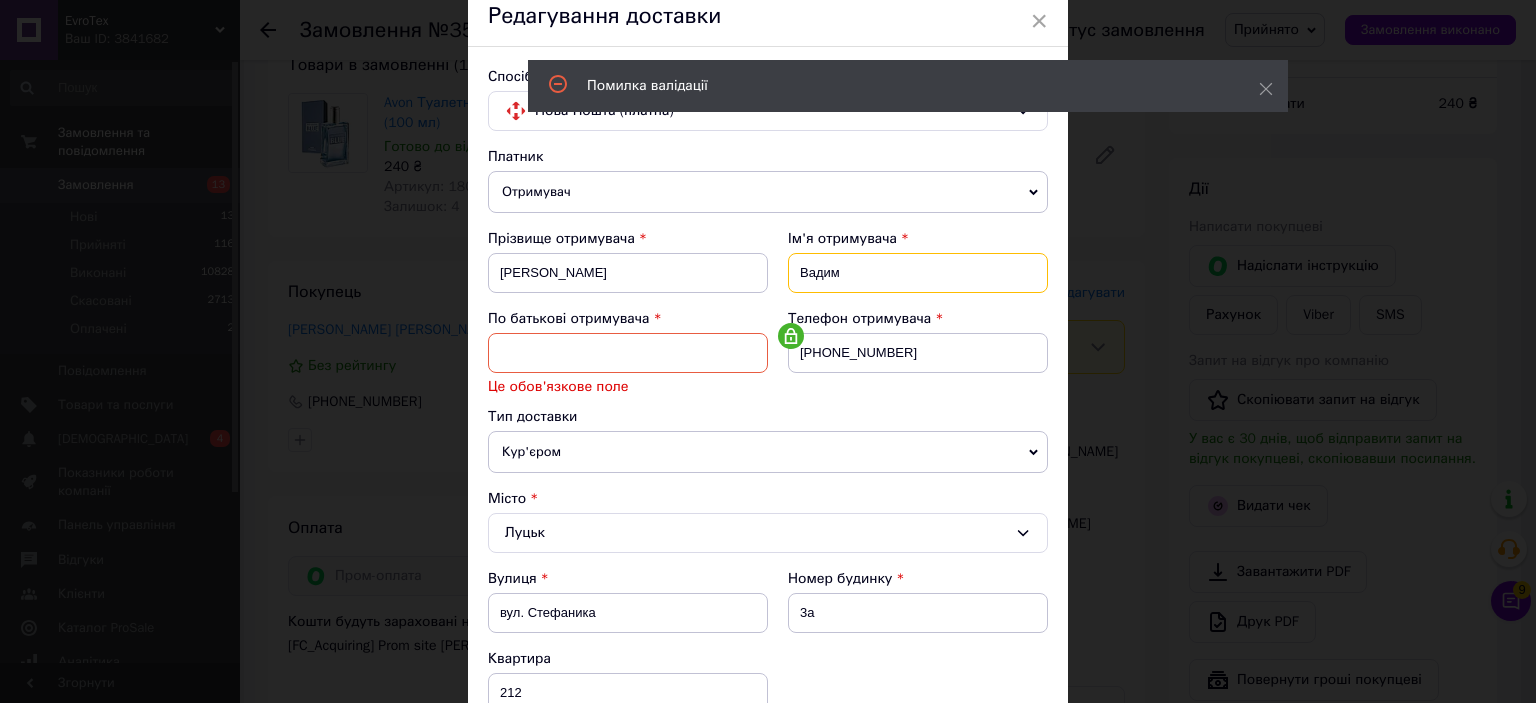 click on "Ім'я отримувача Вадим" at bounding box center [908, 269] 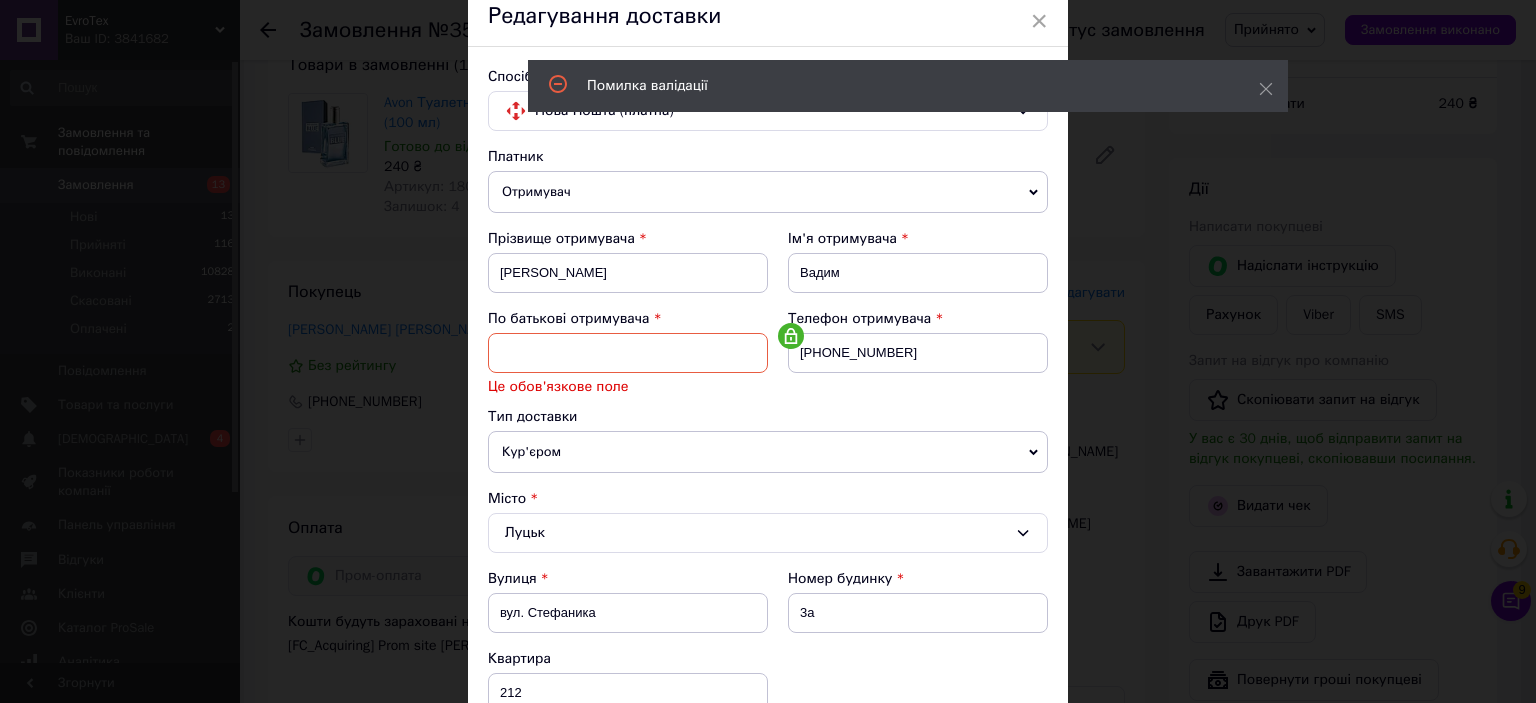 click at bounding box center [628, 353] 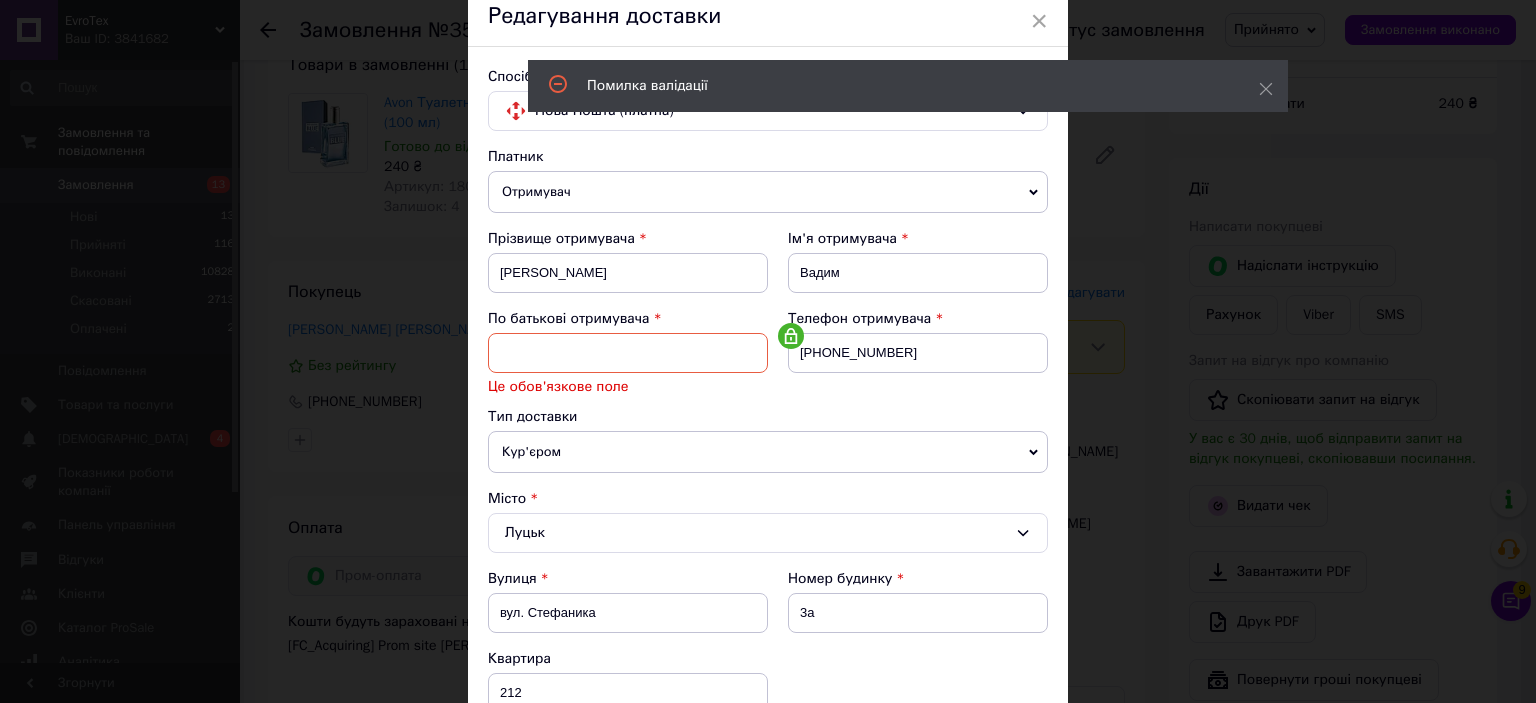 paste on "Вадим" 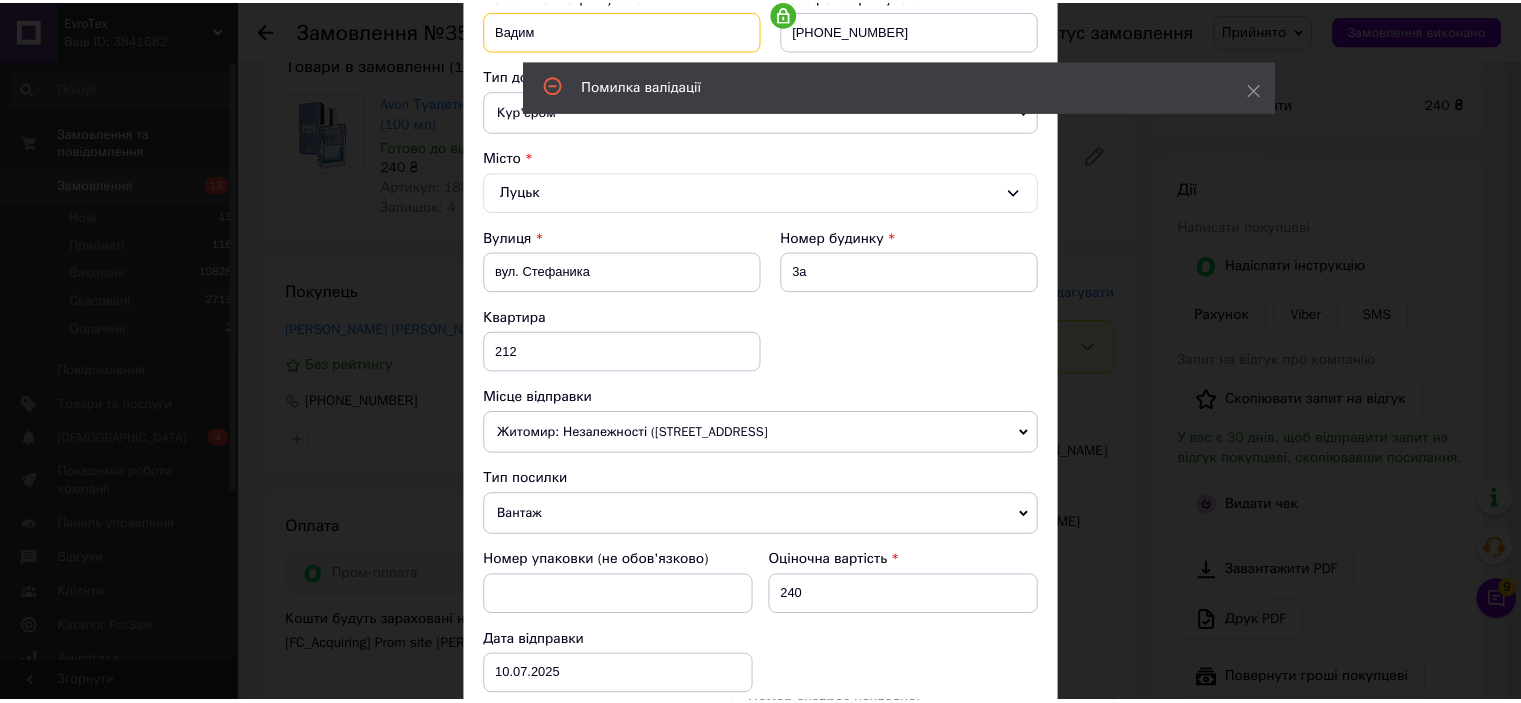 scroll, scrollTop: 699, scrollLeft: 0, axis: vertical 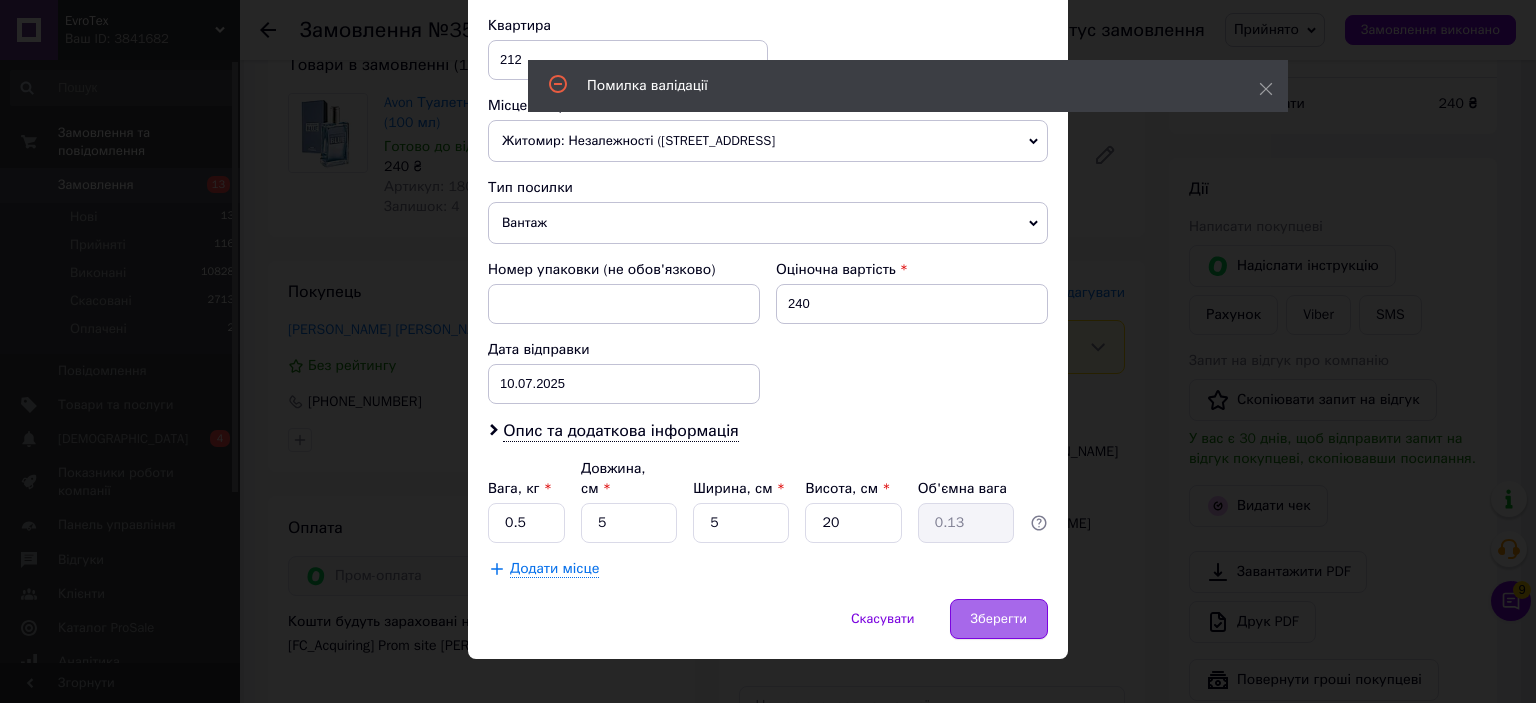 type on "Вадим" 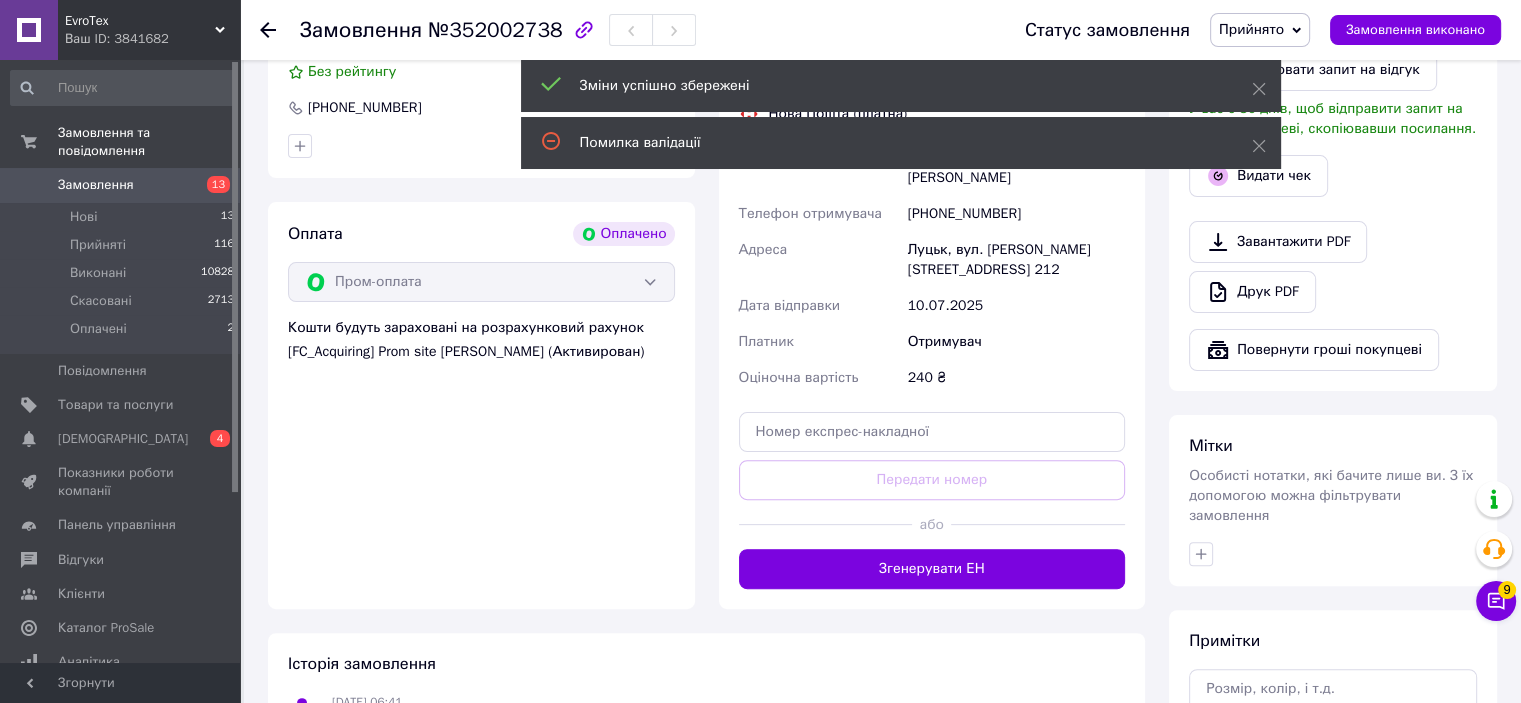 scroll, scrollTop: 500, scrollLeft: 0, axis: vertical 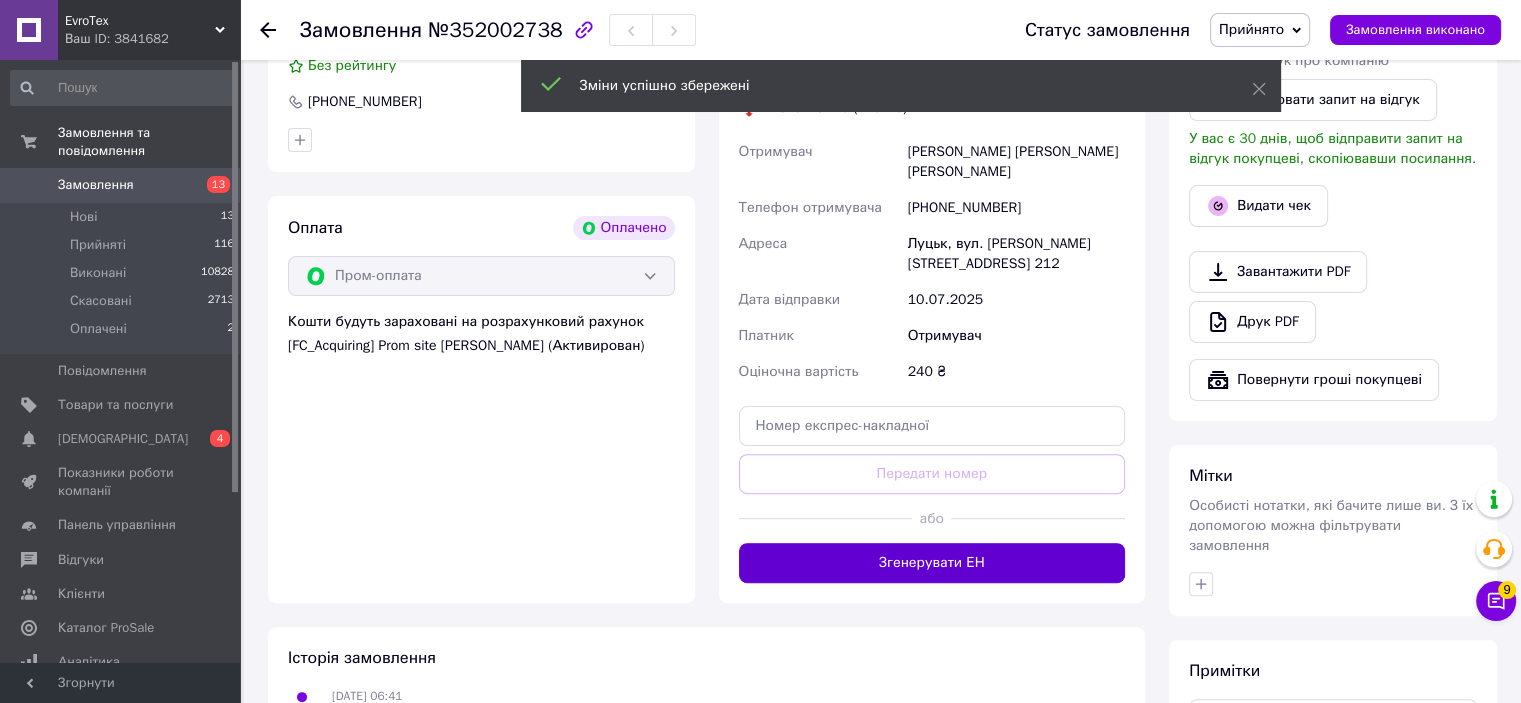 click on "Згенерувати ЕН" at bounding box center [932, 563] 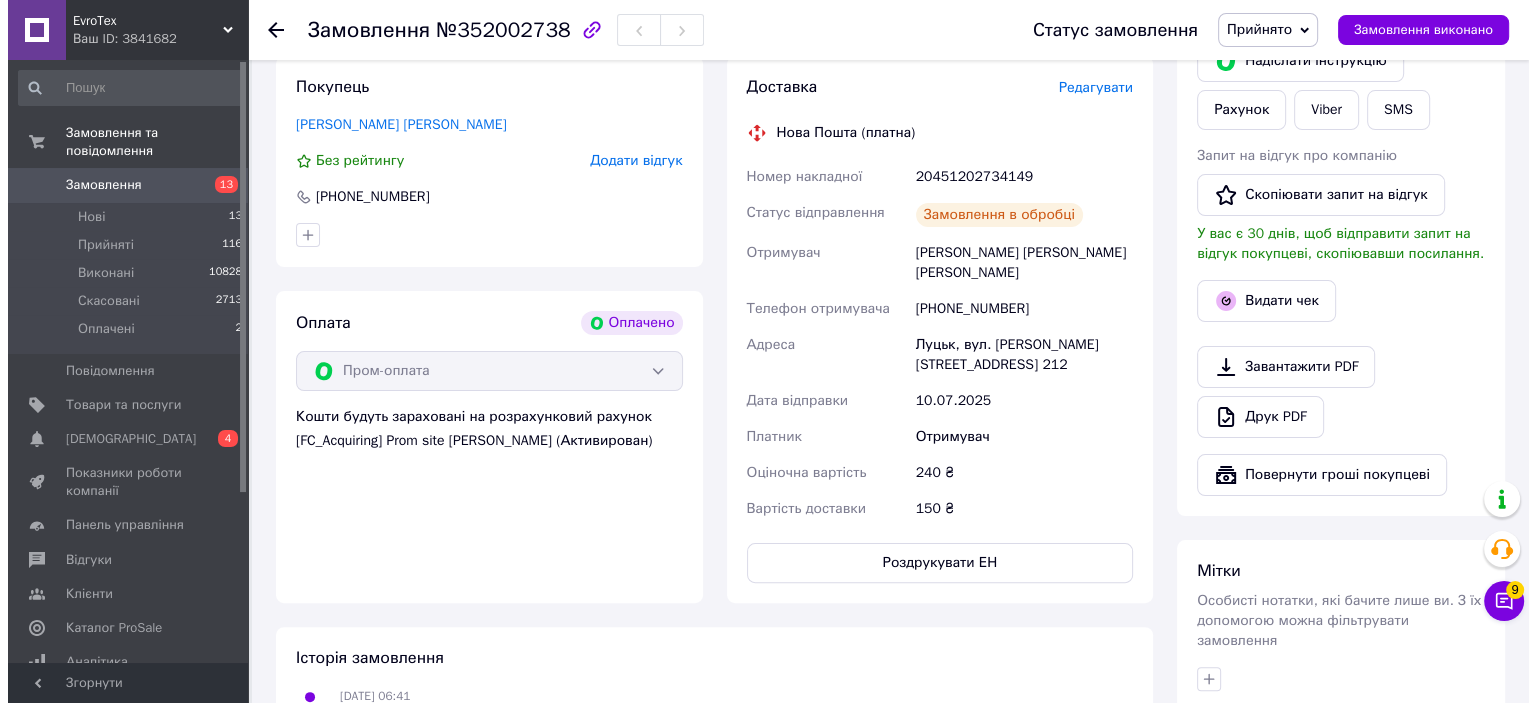 scroll, scrollTop: 300, scrollLeft: 0, axis: vertical 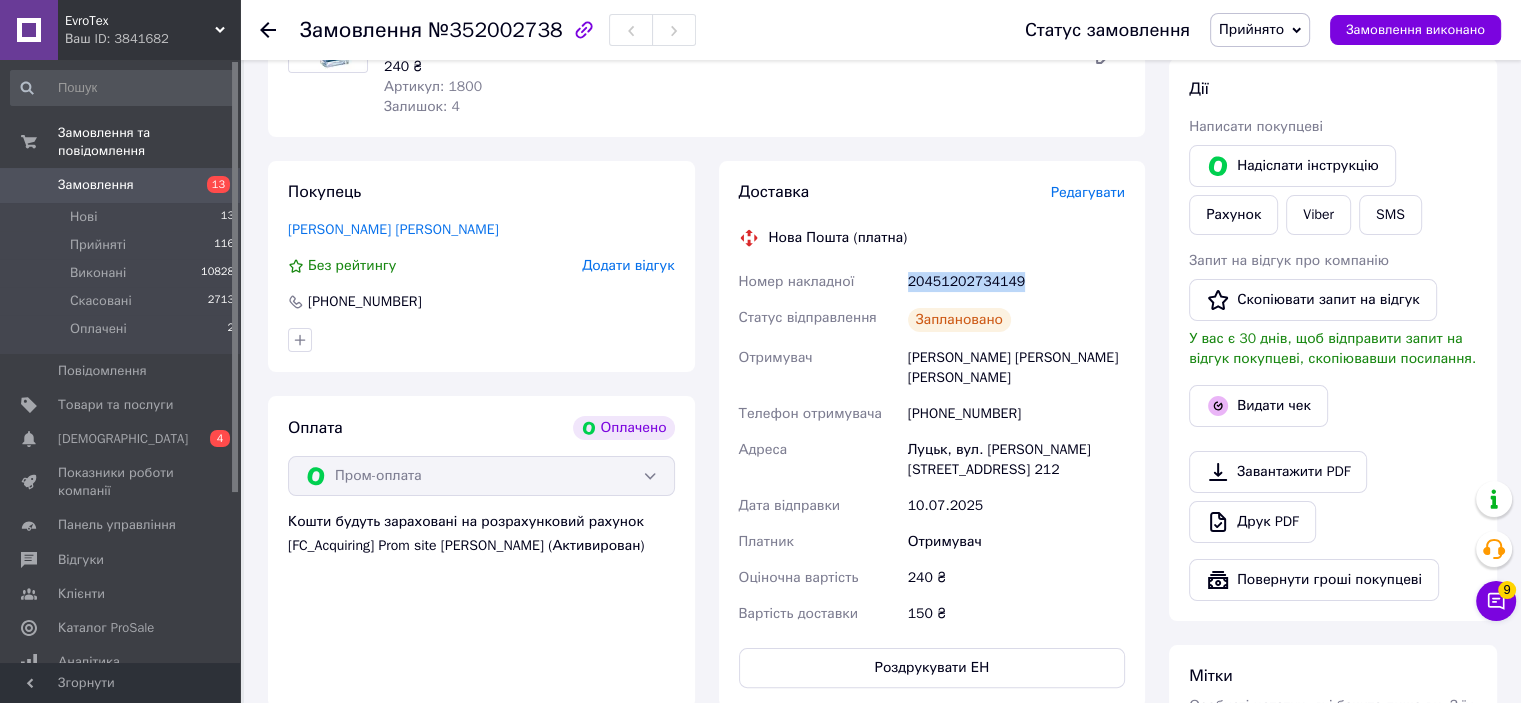 drag, startPoint x: 900, startPoint y: 274, endPoint x: 1013, endPoint y: 276, distance: 113.0177 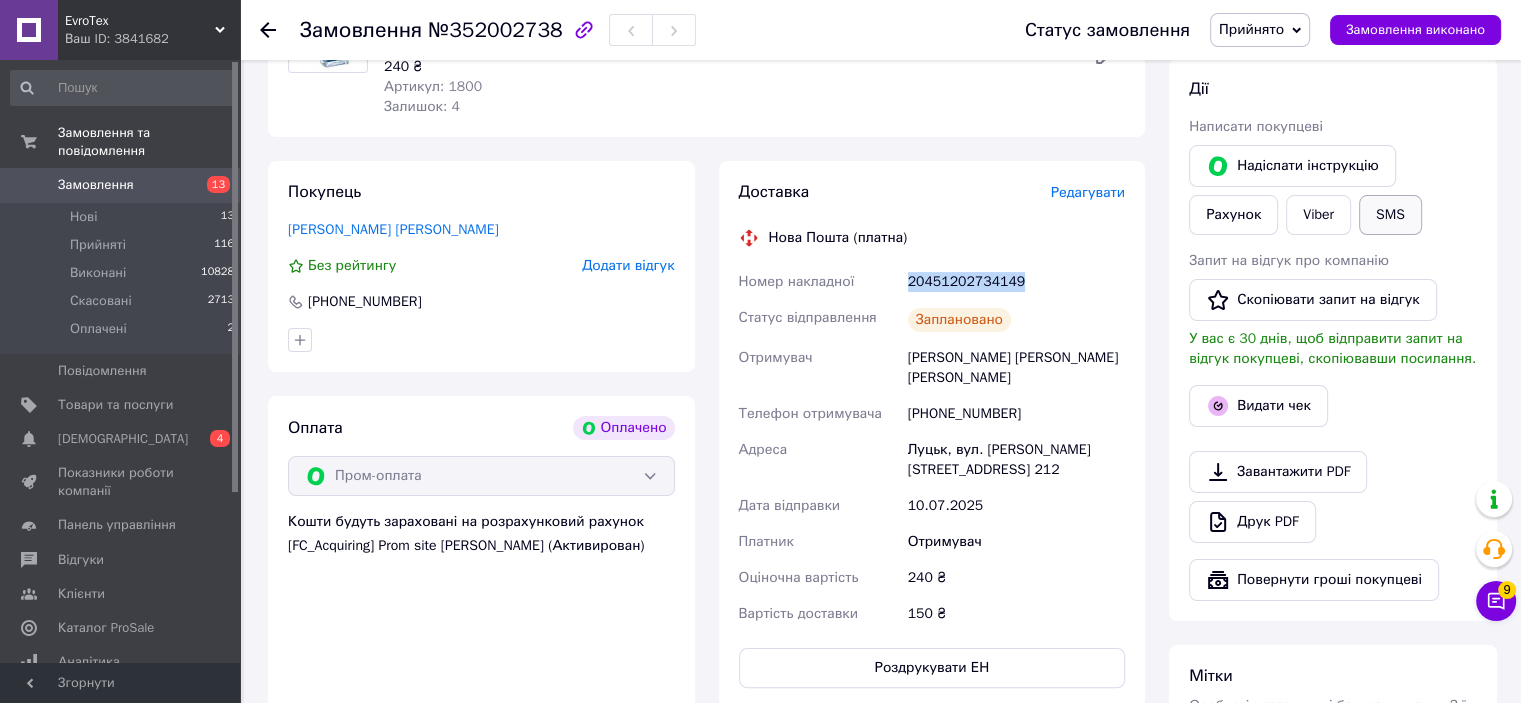 click on "SMS" at bounding box center [1390, 215] 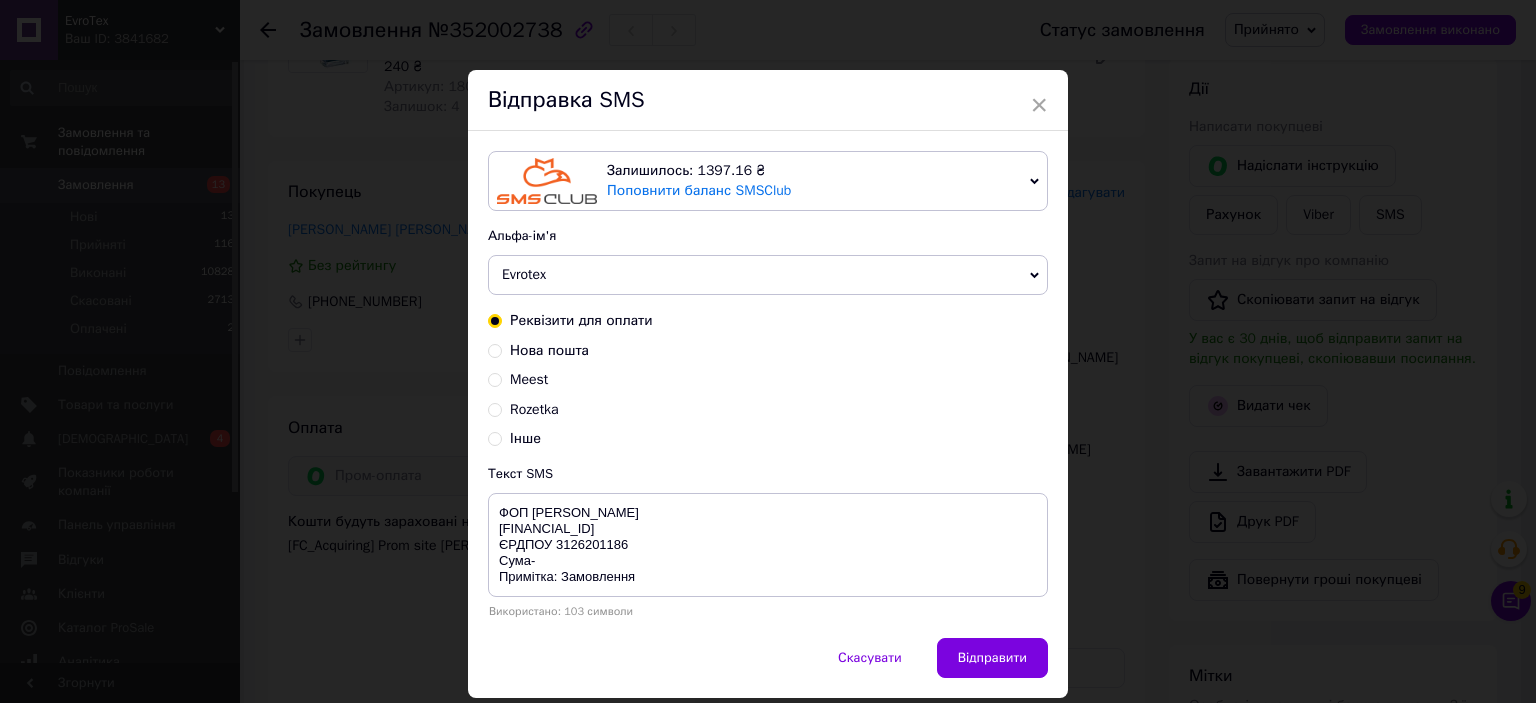 click on "Нова пошта" at bounding box center [549, 350] 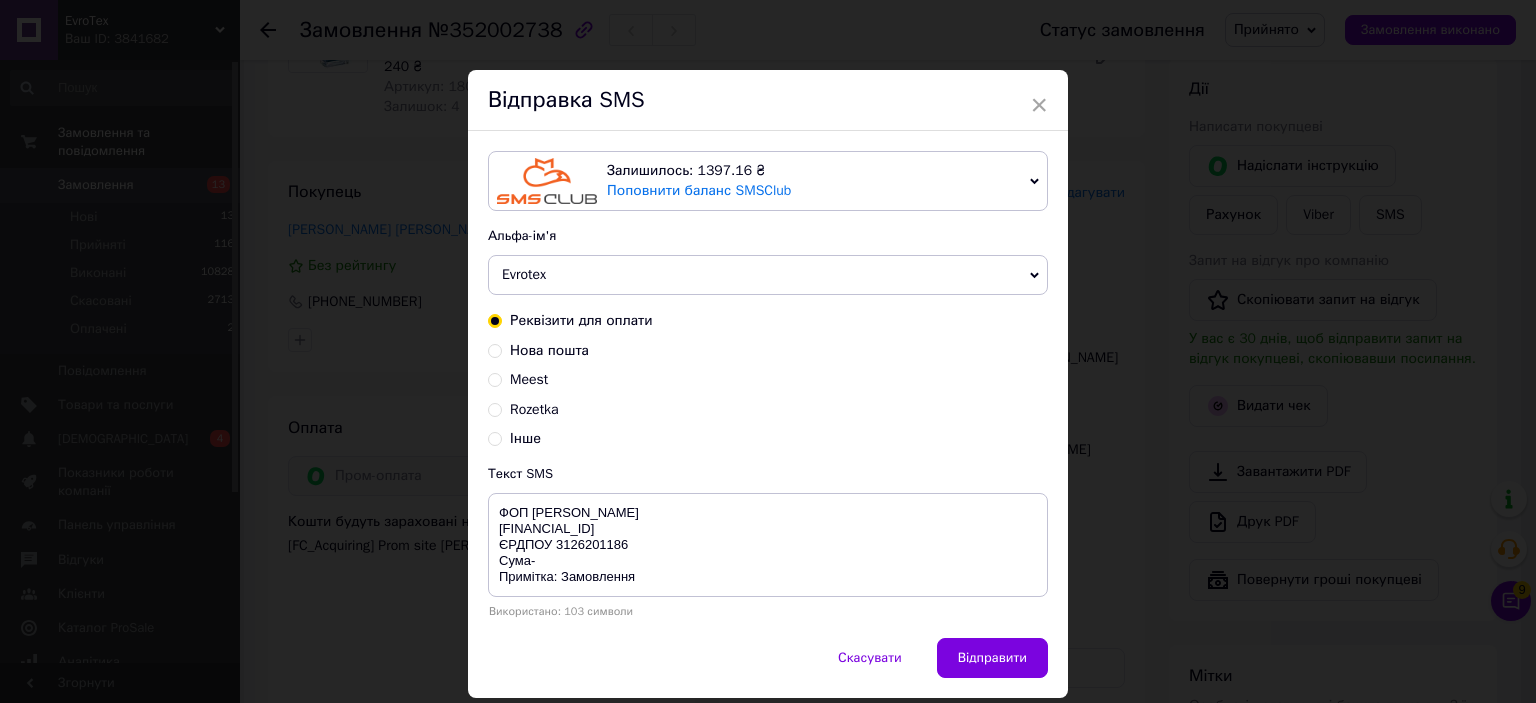 click on "Нова пошта" at bounding box center (495, 349) 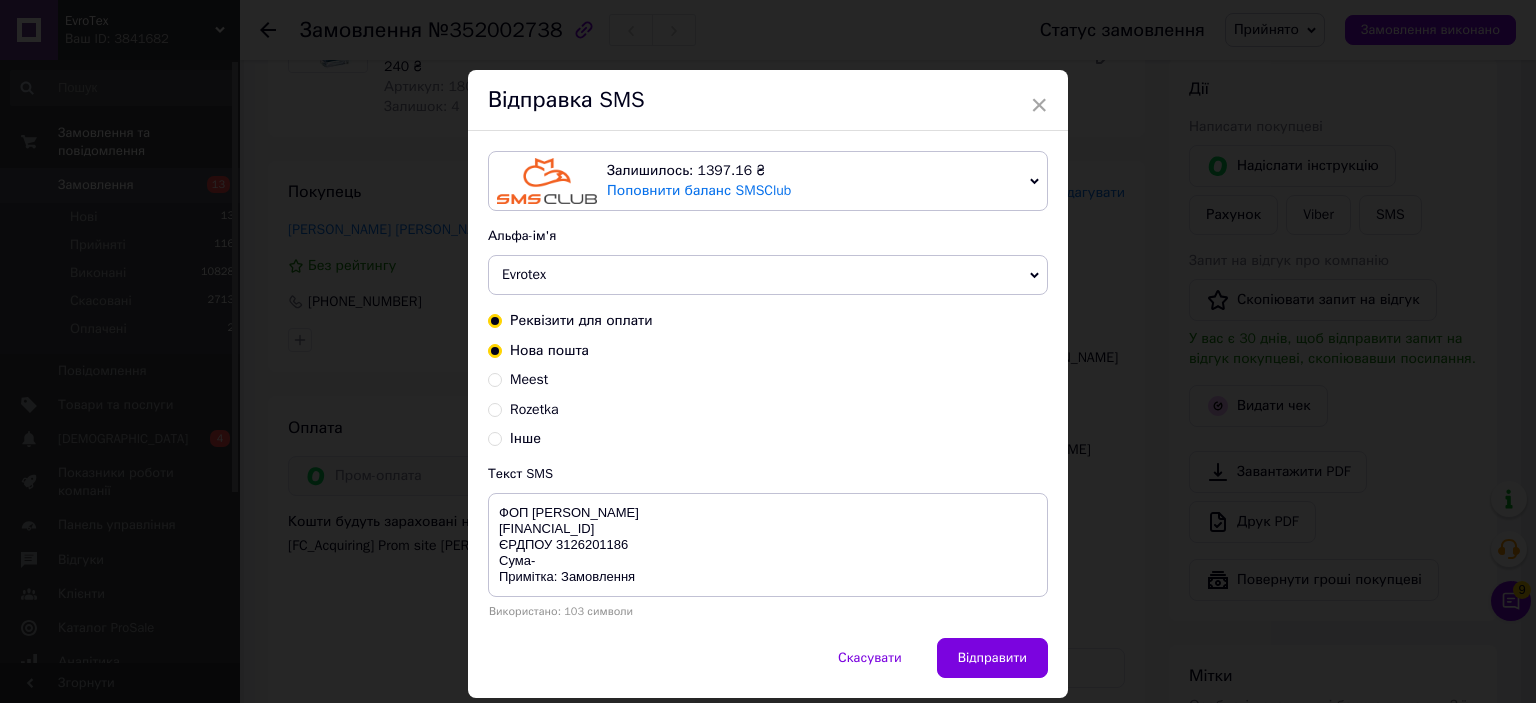 radio on "true" 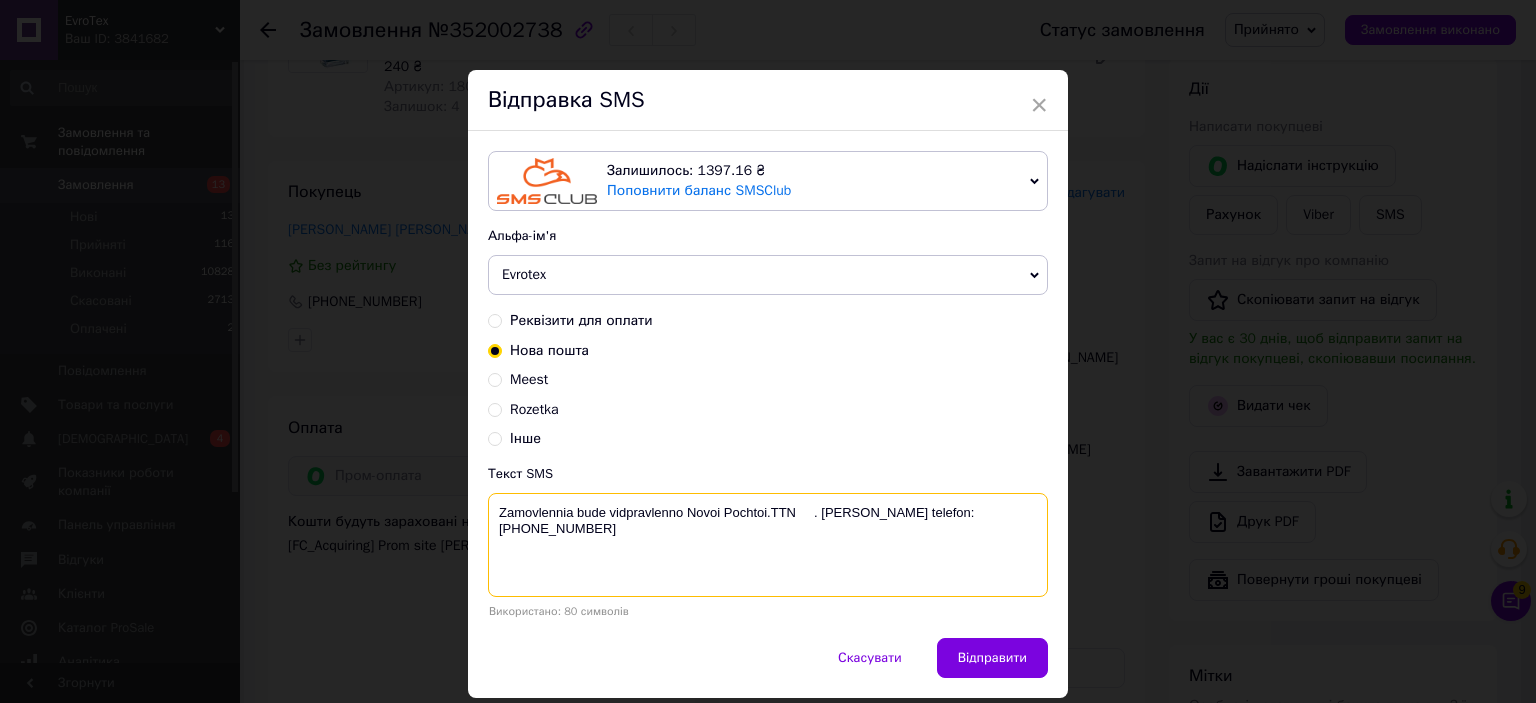 click on "Zamovlennia bude vidpravlenno Novoi Pochtoi.TTN     . Nash telefon:+380684544565" at bounding box center (768, 545) 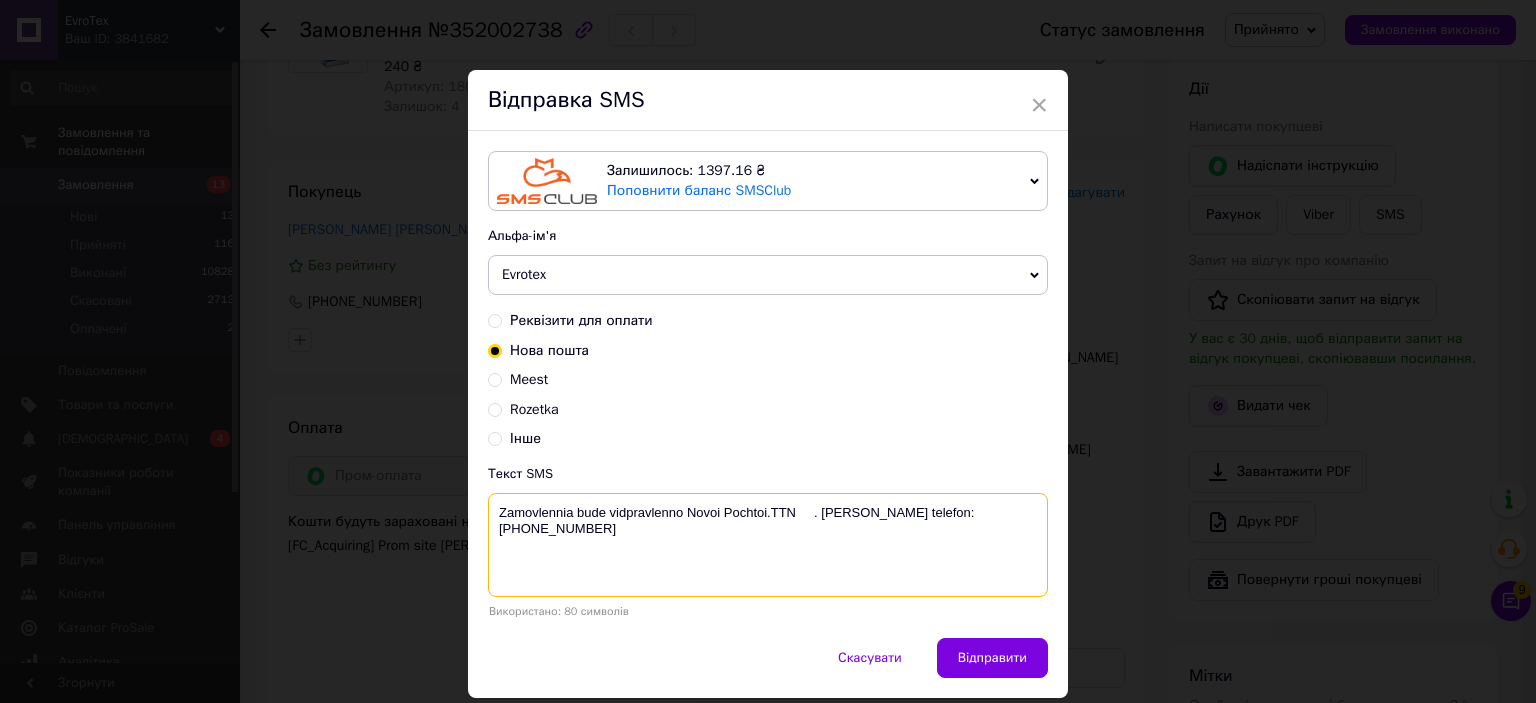 paste on "20451202734149" 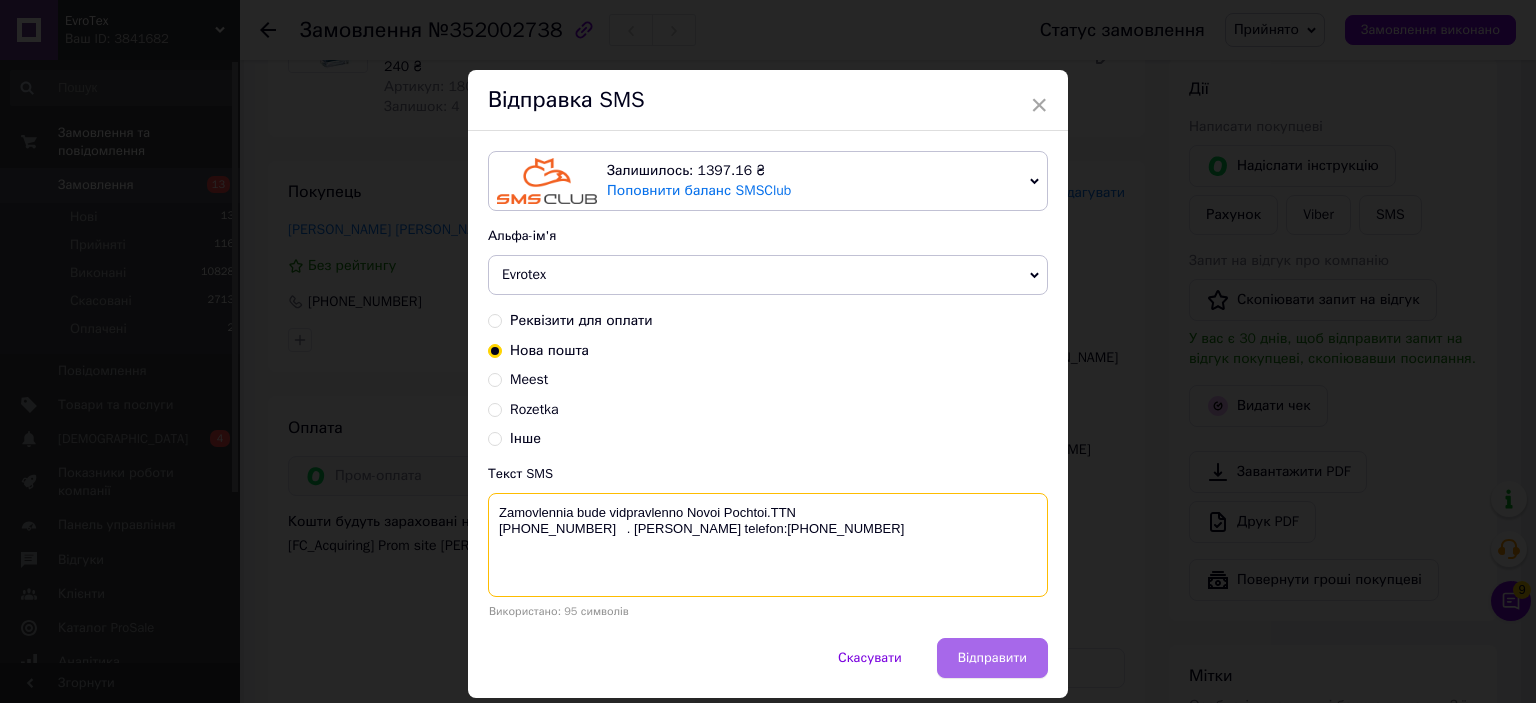 type on "Zamovlennia bude vidpravlenno Novoi Pochtoi.TTN
20451202734149   . Nash telefon:+380684544565" 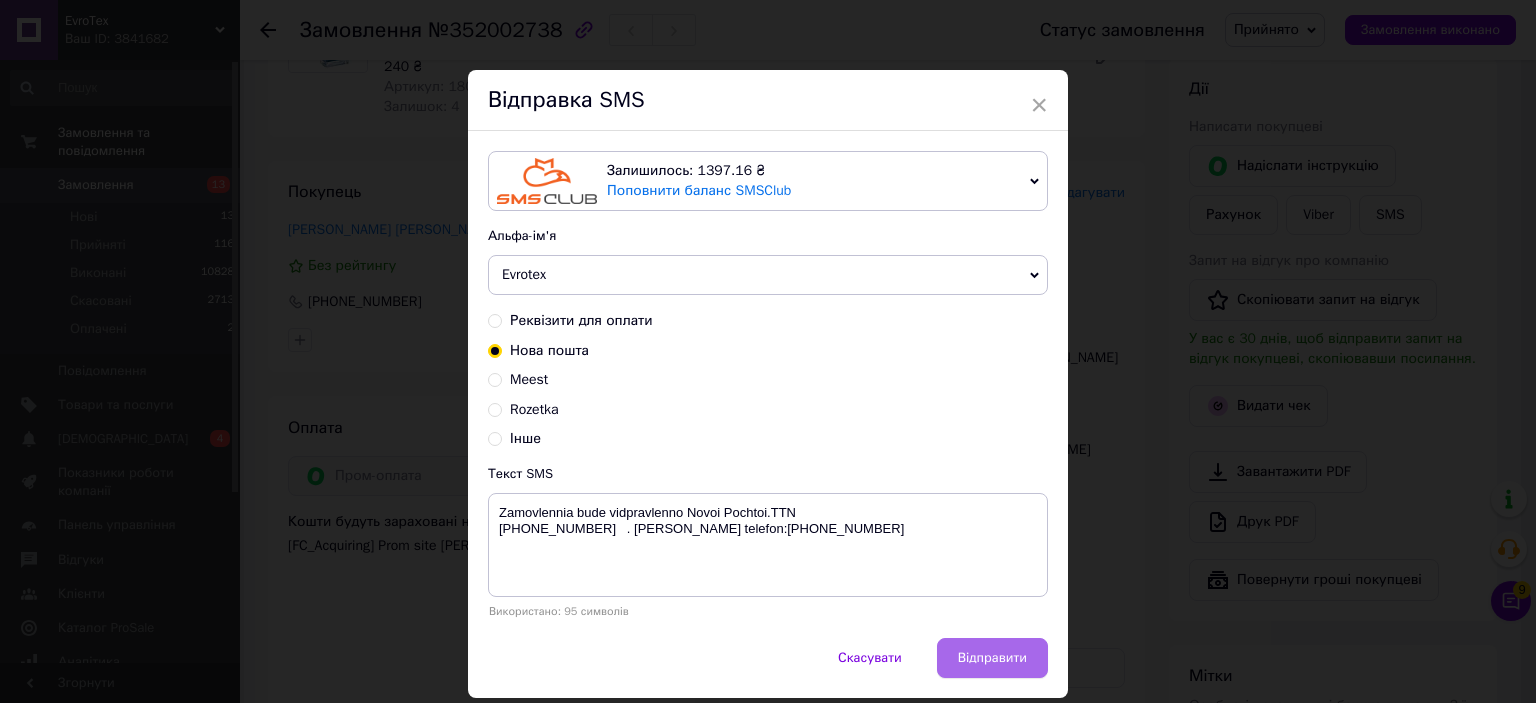 click on "Відправити" at bounding box center [992, 658] 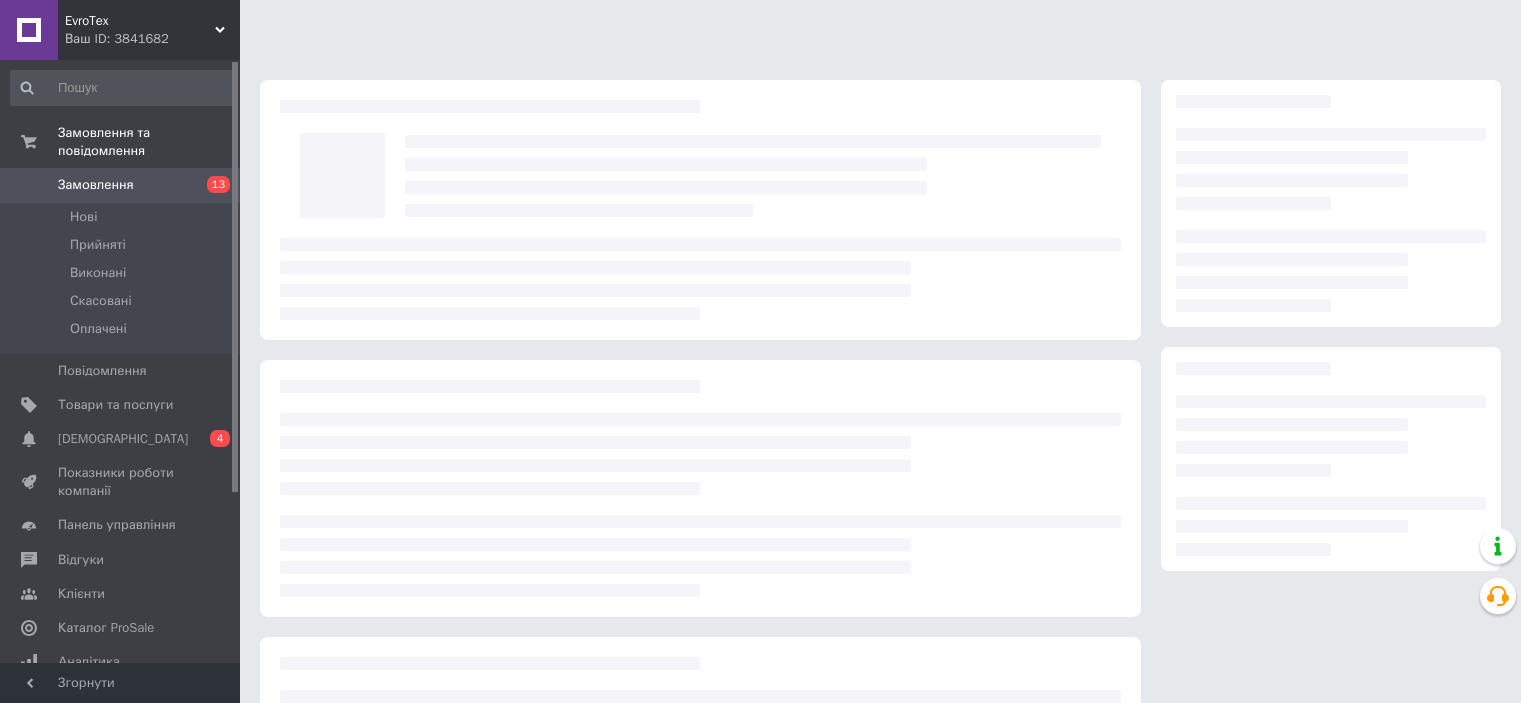 scroll, scrollTop: 0, scrollLeft: 0, axis: both 